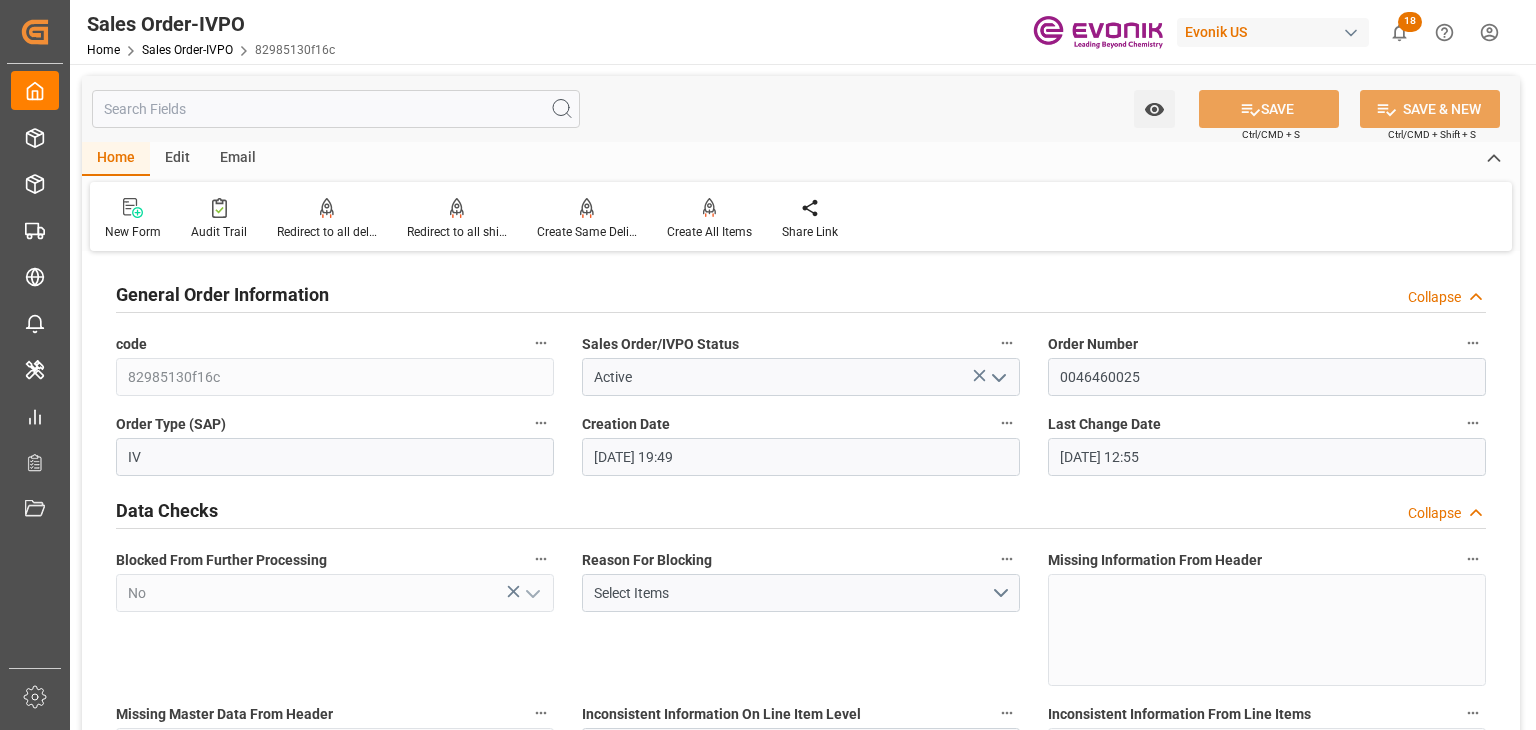 scroll, scrollTop: 0, scrollLeft: 0, axis: both 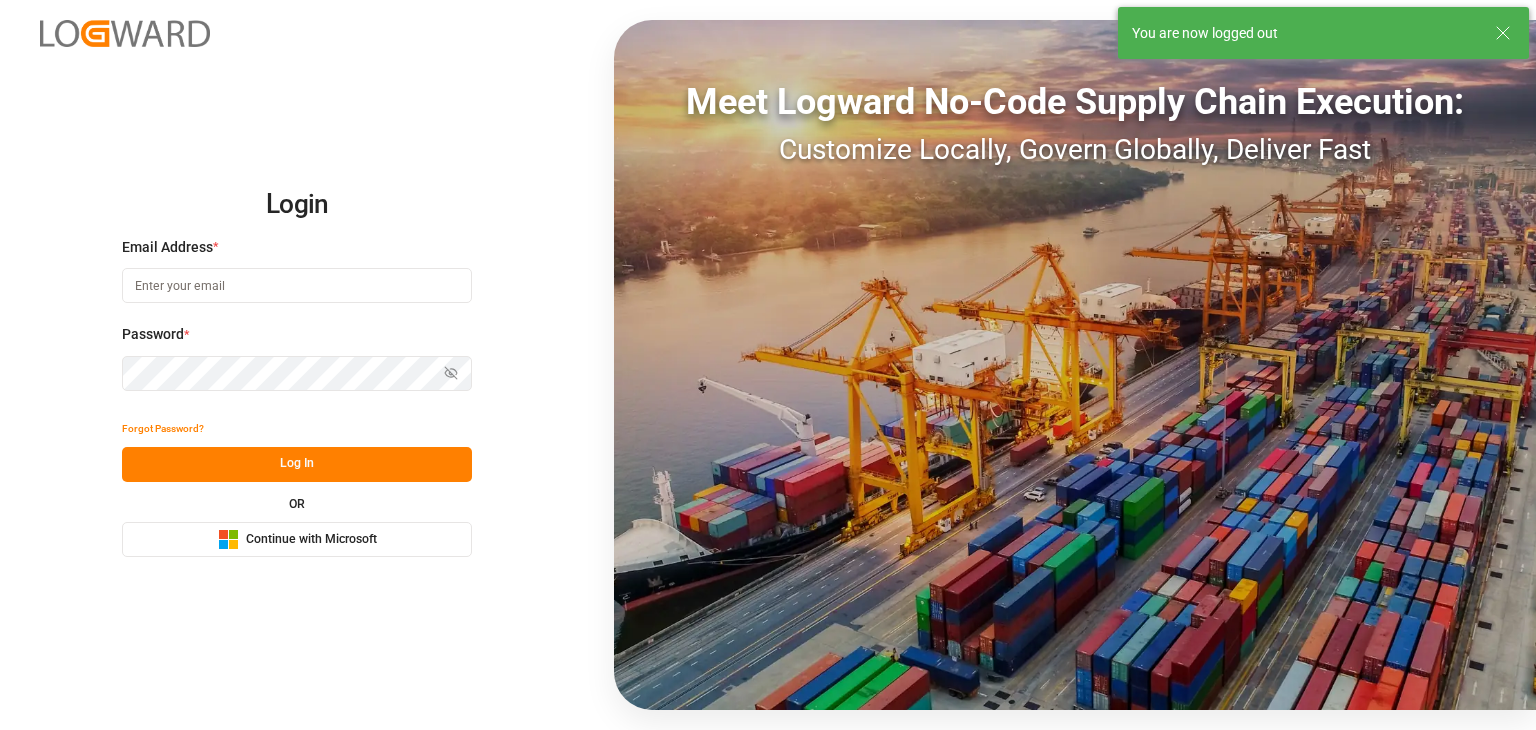 type on "christopher.moffett@leschaco.com" 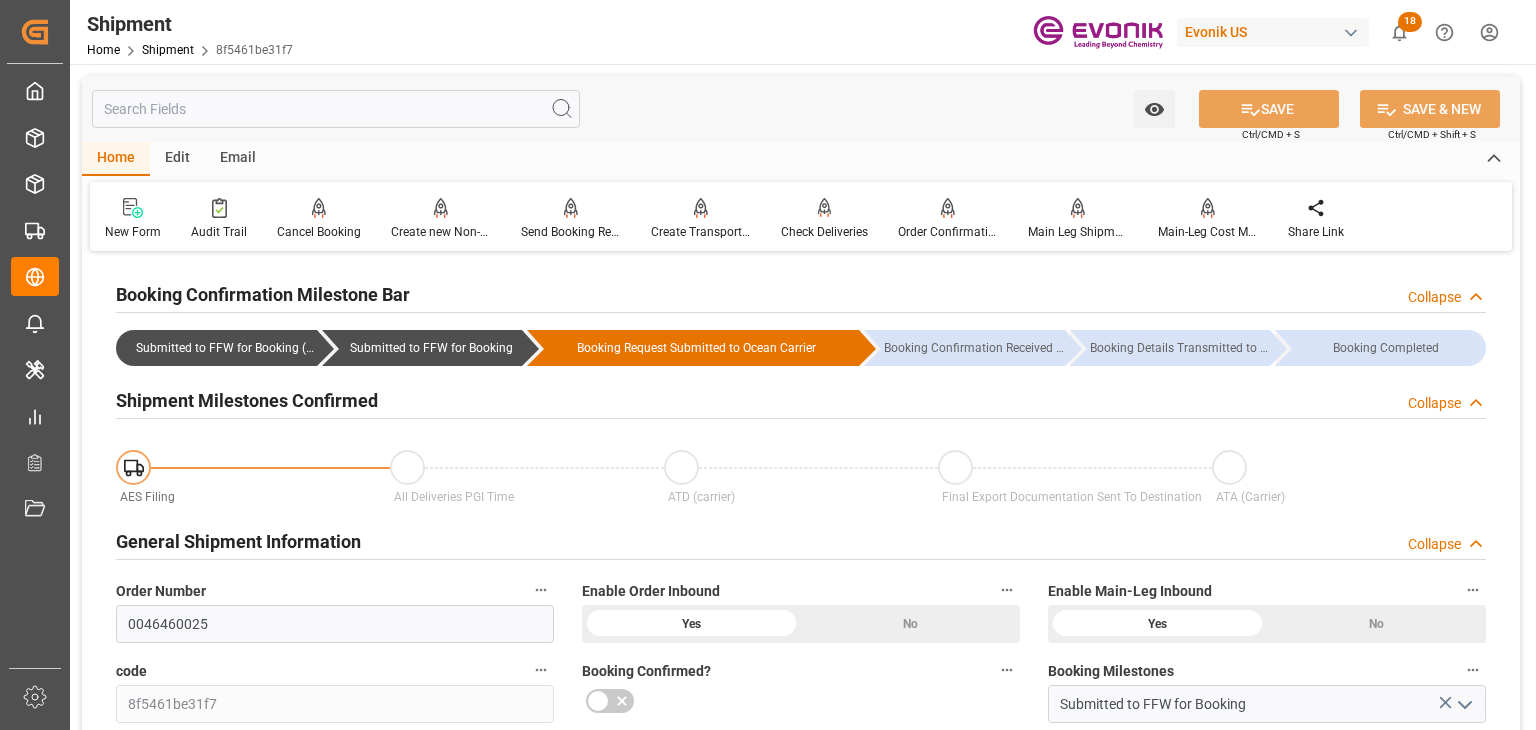 scroll, scrollTop: 0, scrollLeft: 0, axis: both 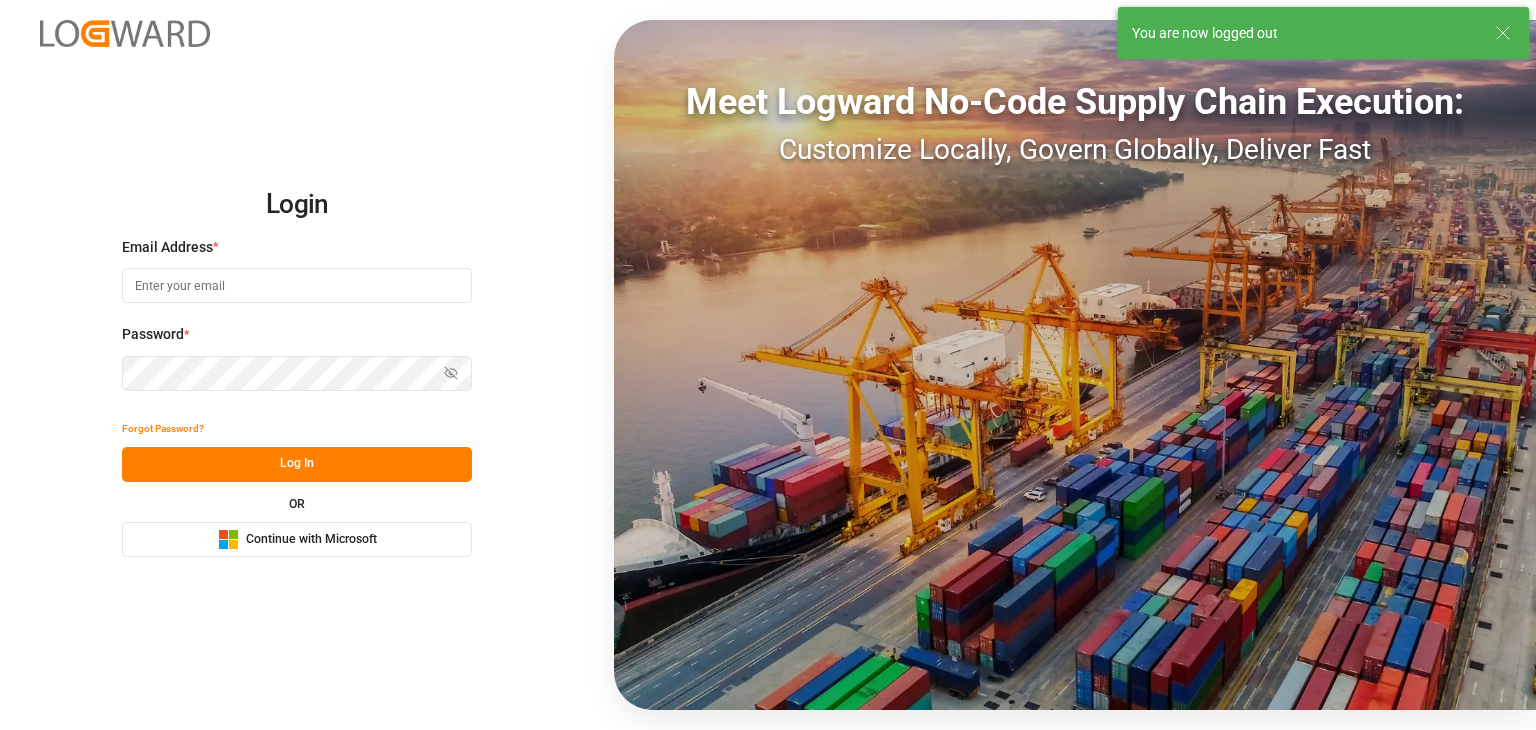 type on "christopher.moffett@leschaco.com" 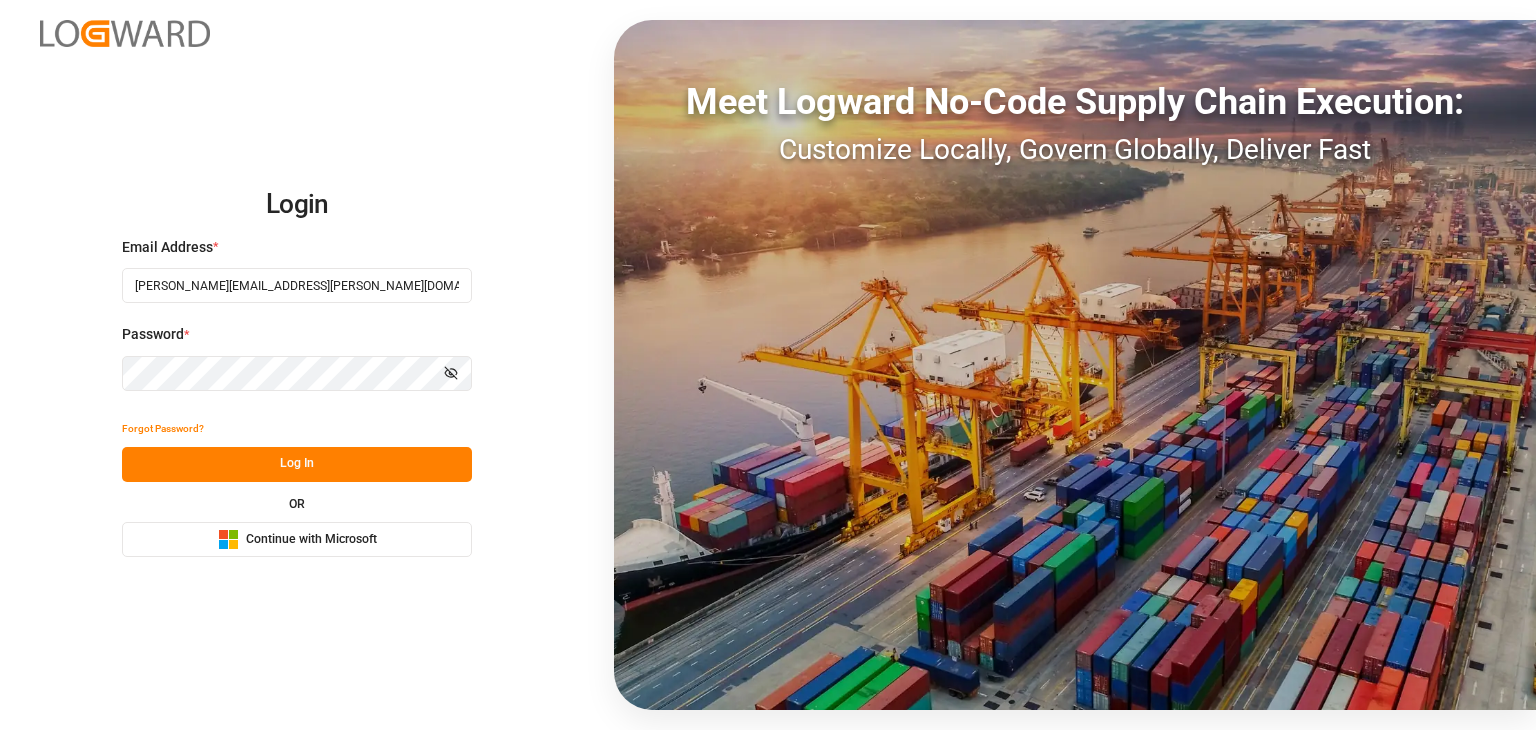 click on "Login Email Address * christopher.moffett@leschaco.com Password * Show password Forgot Password? Log In OR Microsoft Logo Continue with Microsoft Meet Logward No-Code Supply Chain Execution: Customize Locally, Govern Globally, Deliver Fast" at bounding box center [768, 365] 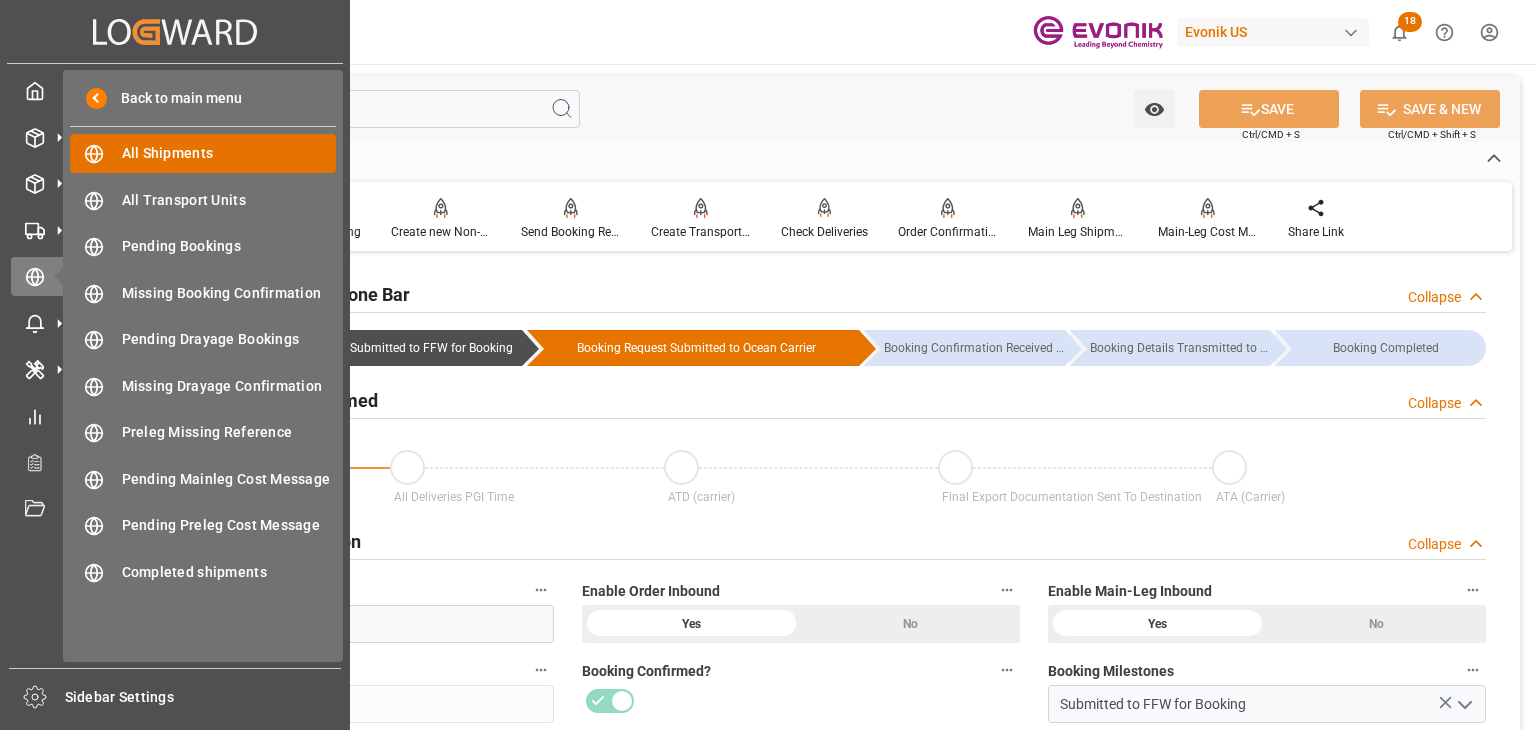 click on "All Shipments" at bounding box center [229, 153] 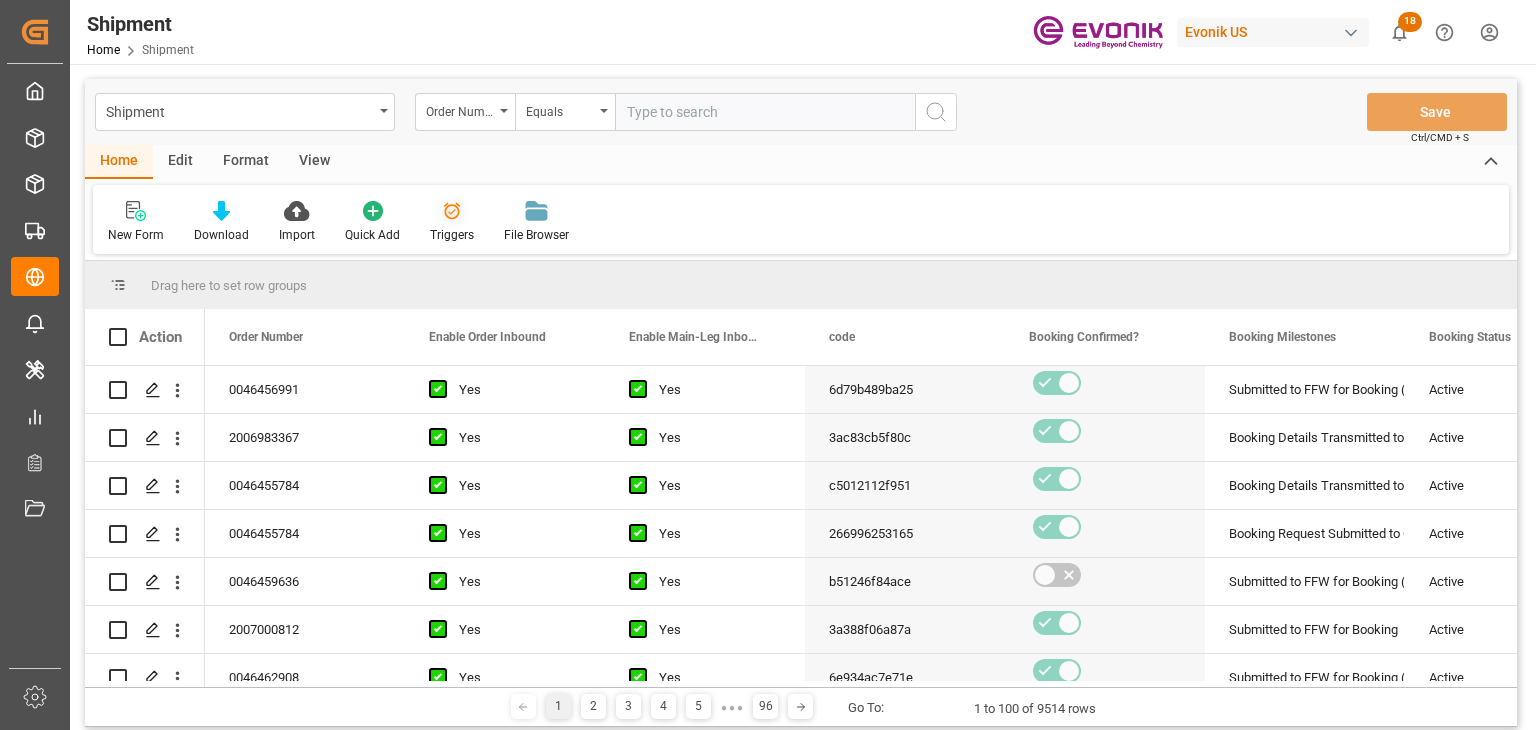 click on "Triggers" at bounding box center (452, 235) 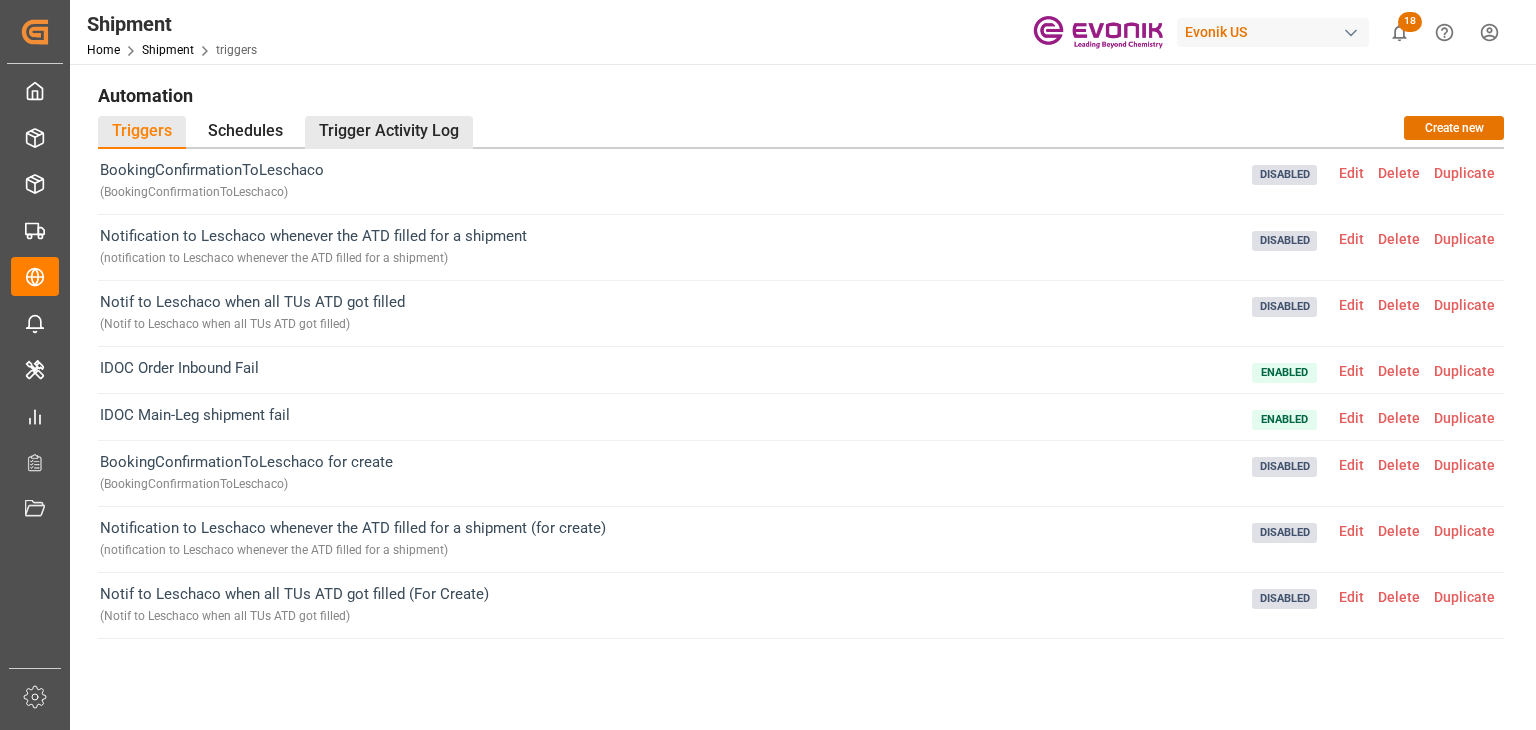drag, startPoint x: 395, startPoint y: 107, endPoint x: 404, endPoint y: 127, distance: 21.931713 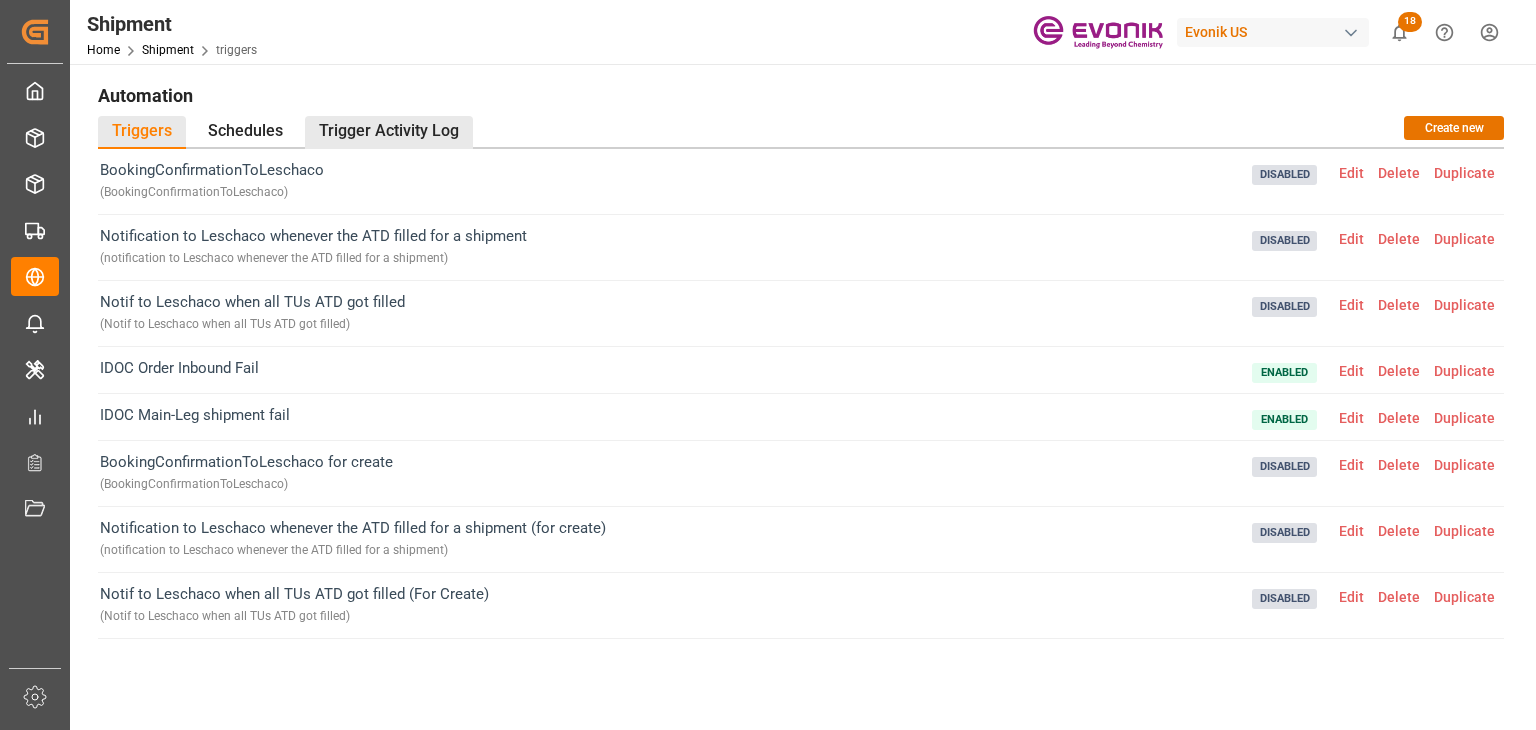 click on "Trigger Activity Log" at bounding box center [389, 132] 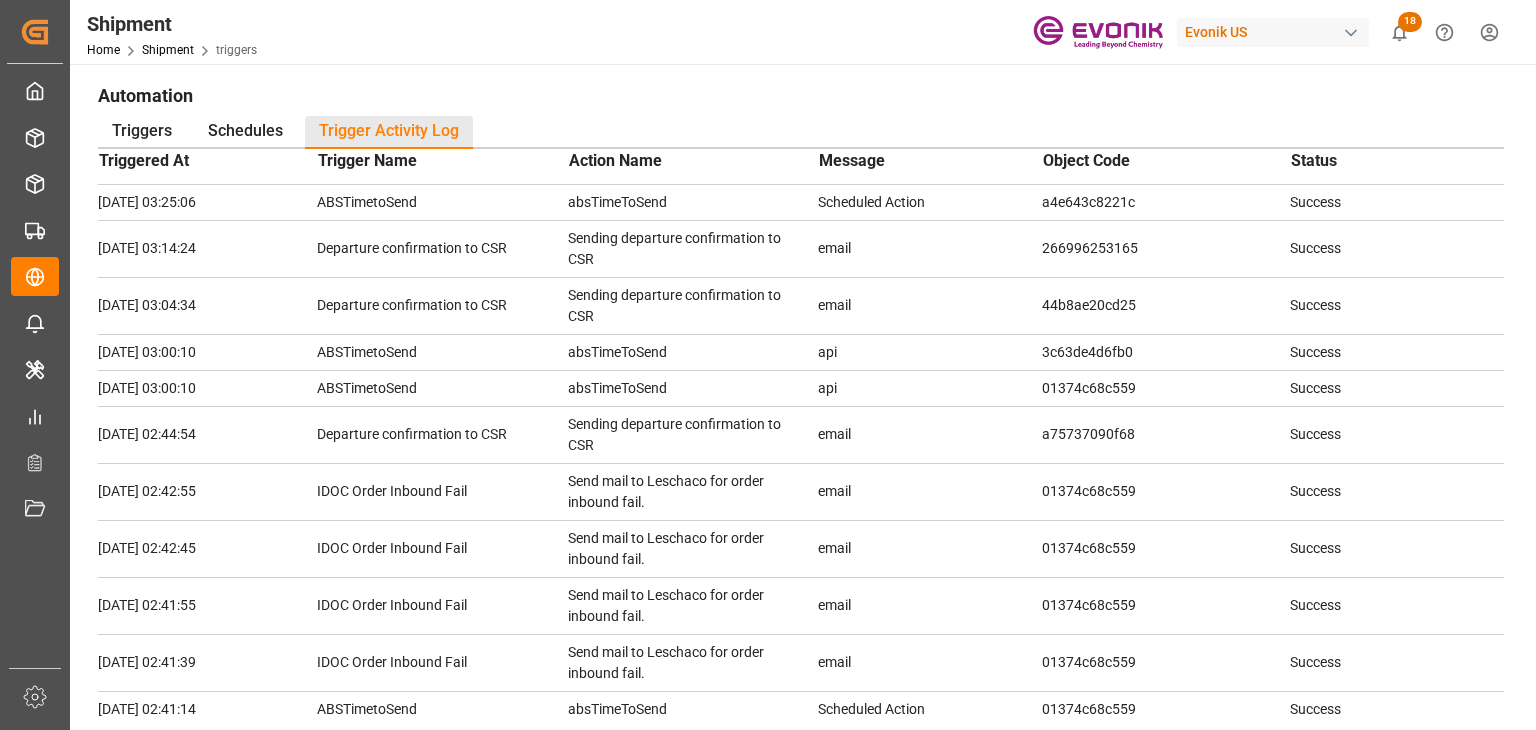 scroll, scrollTop: 3700, scrollLeft: 0, axis: vertical 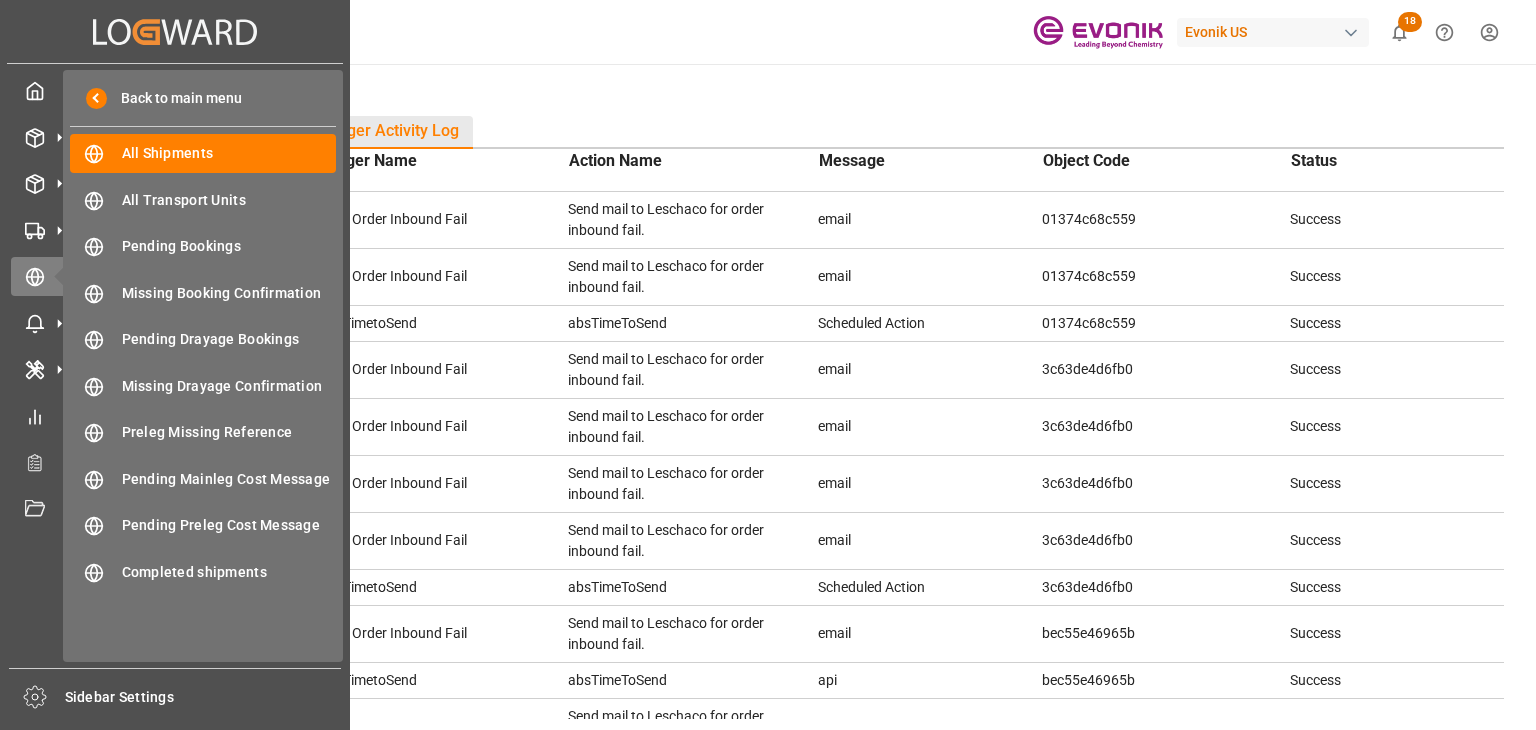 click on "Back to main menu All Shipments All Shipments All Transport Units All Transport Units Pending Bookings Pending Bookings Missing Booking Confirmation Missing Booking Confirmation Pending Drayage Bookings Pending Drayage Bookings Missing Drayage Confirmation Missing Drayage Confirmation Preleg Missing Reference Preleg Missing Reference Pending Mainleg Cost Message Pending Mainleg Cost Message Pending Preleg Cost Message Pending Preleg Cost Message Completed shipments Completed shipments" at bounding box center (203, 366) 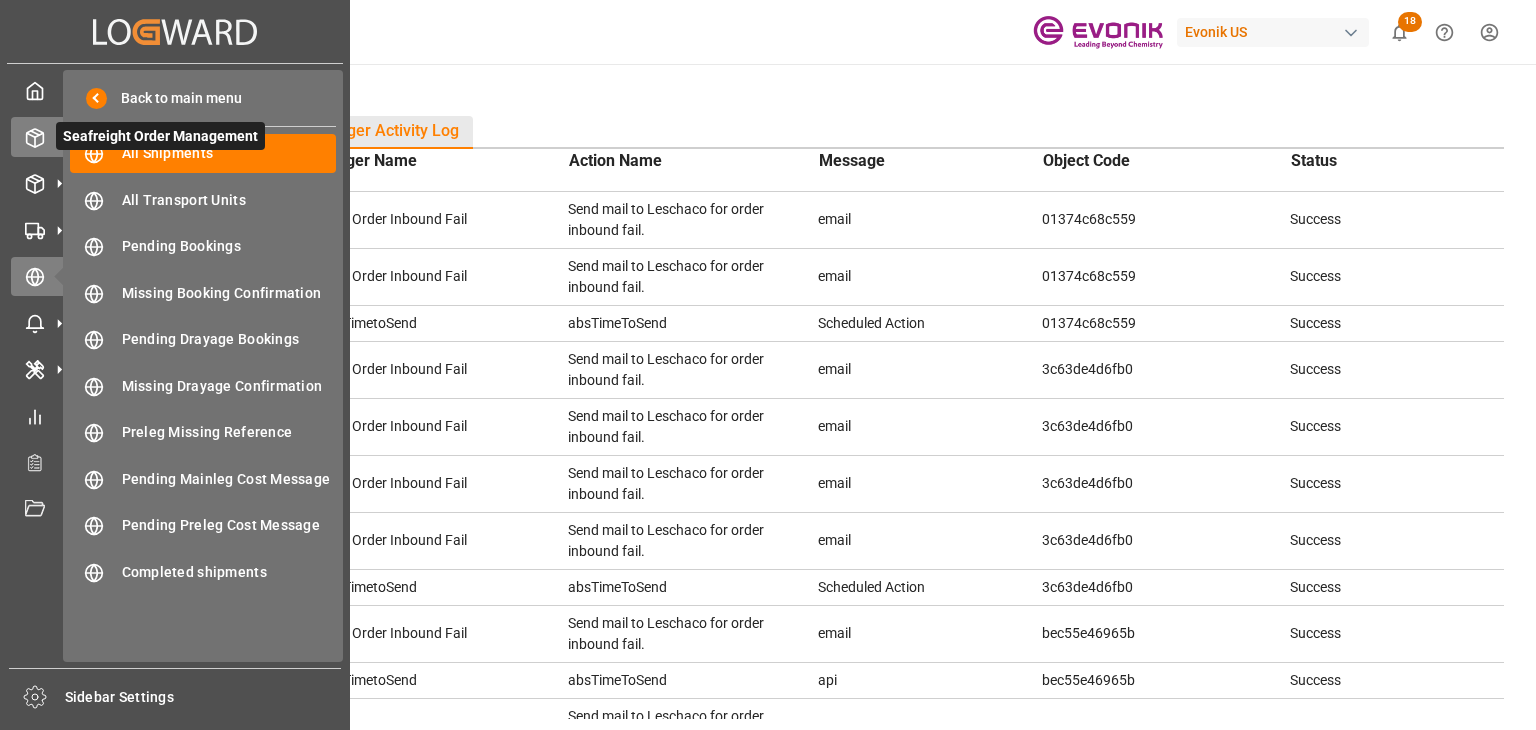 click 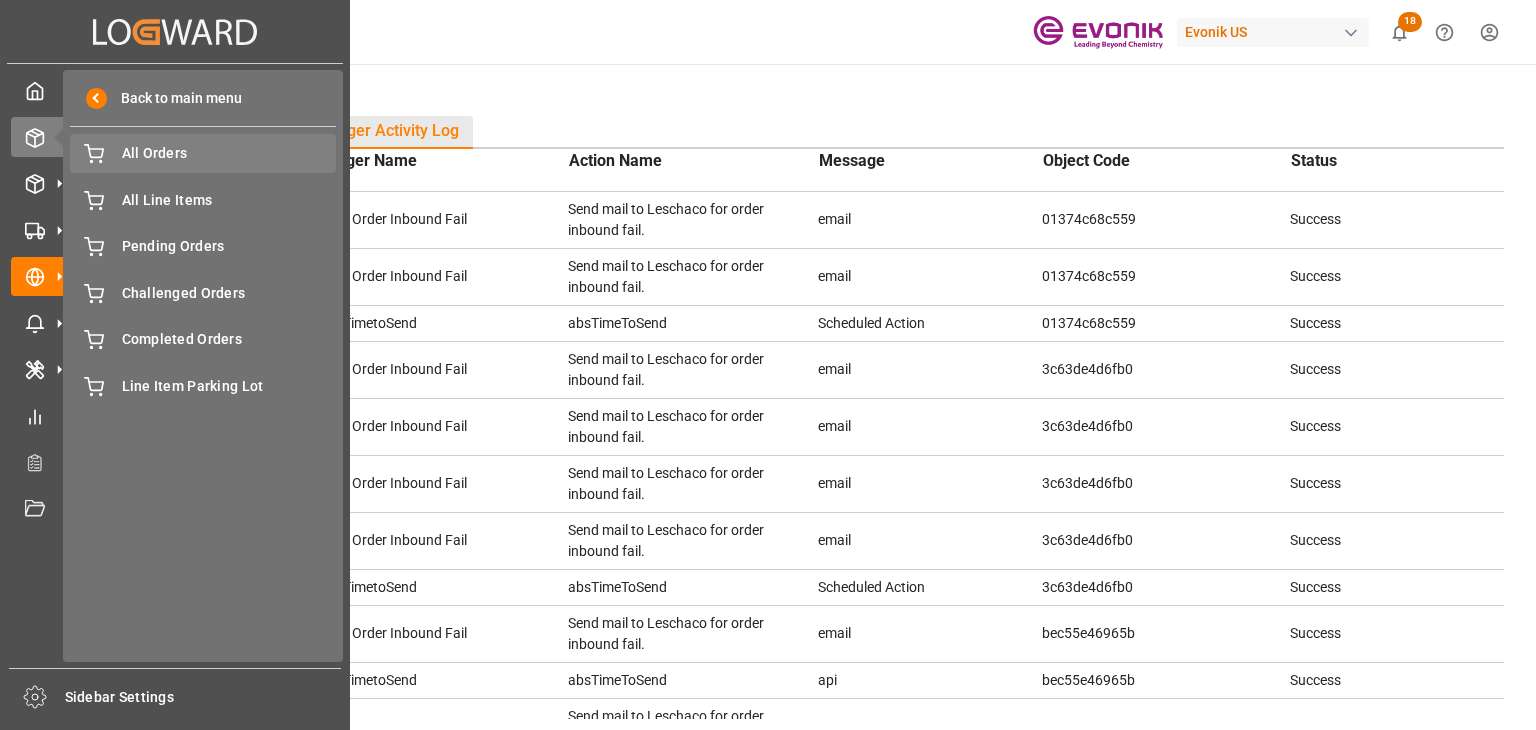 click on "All Orders" at bounding box center (229, 153) 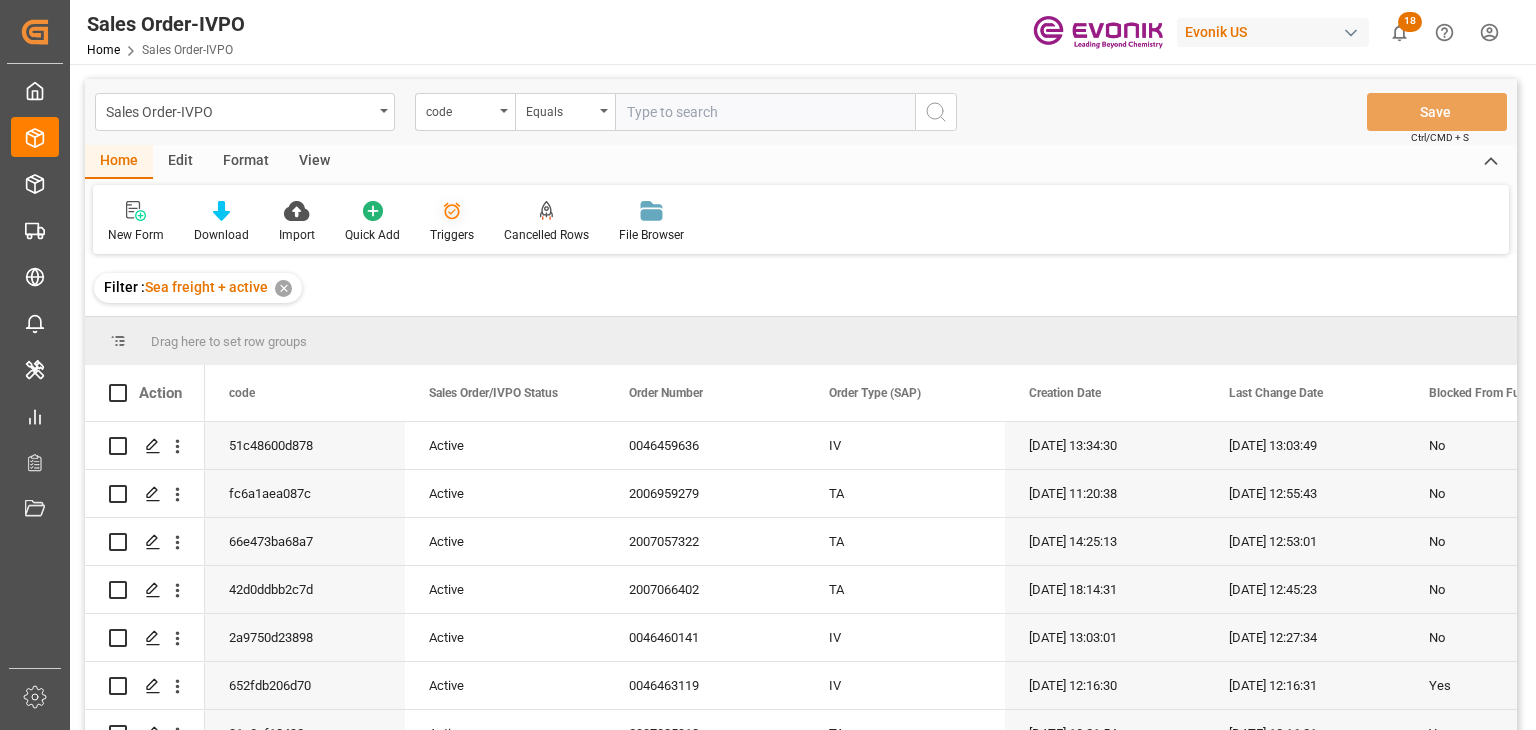 click on "Triggers" at bounding box center (452, 235) 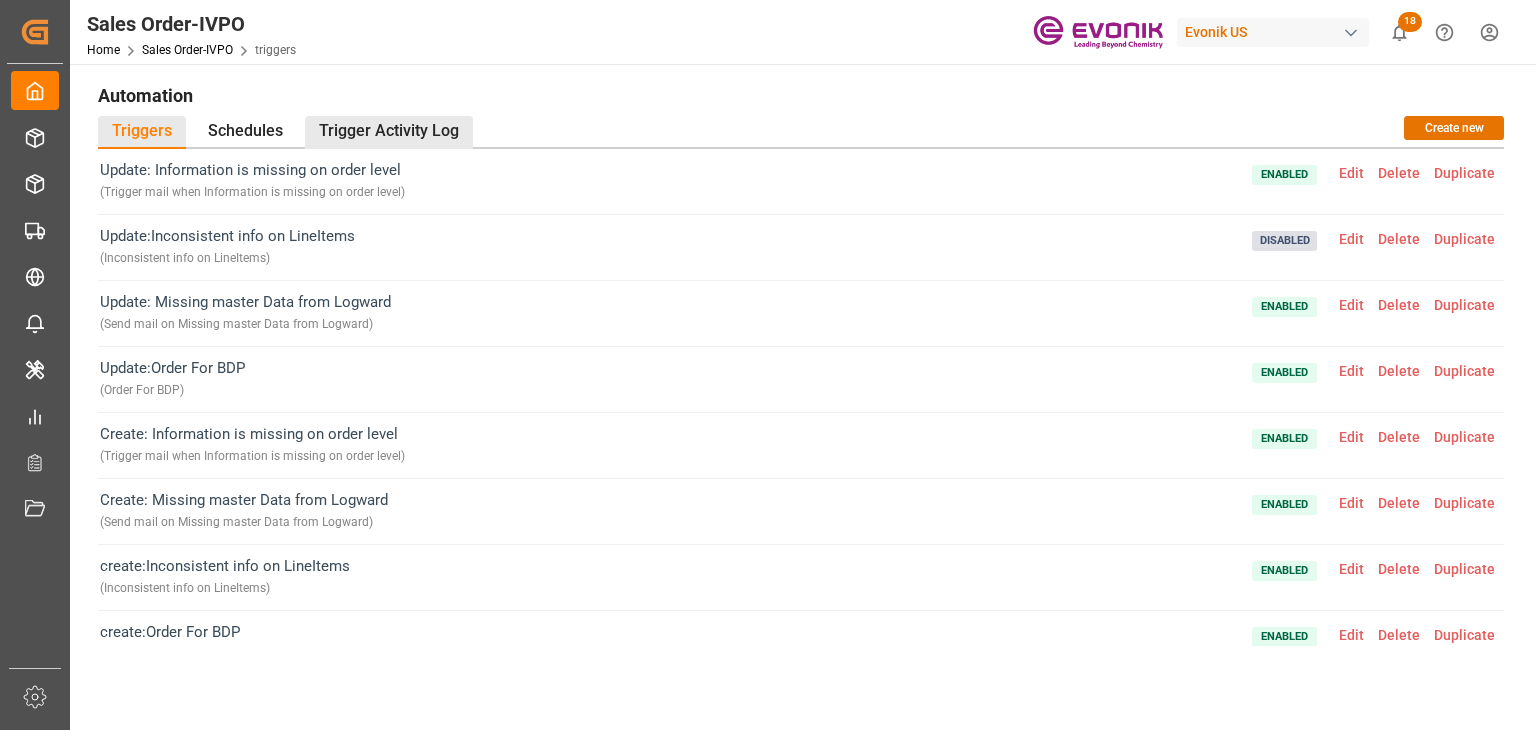 click on "Trigger Activity Log" at bounding box center (389, 132) 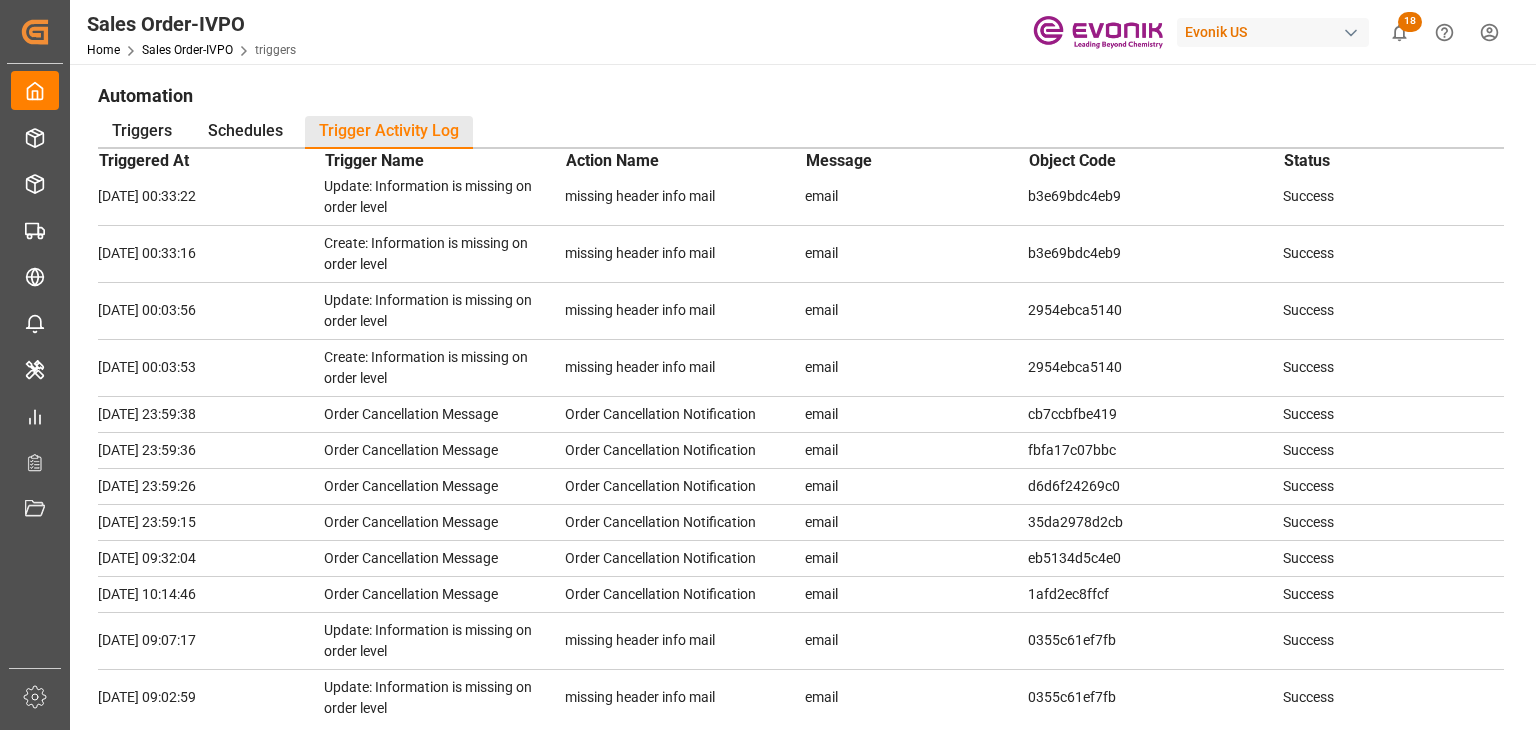 scroll, scrollTop: 4163, scrollLeft: 0, axis: vertical 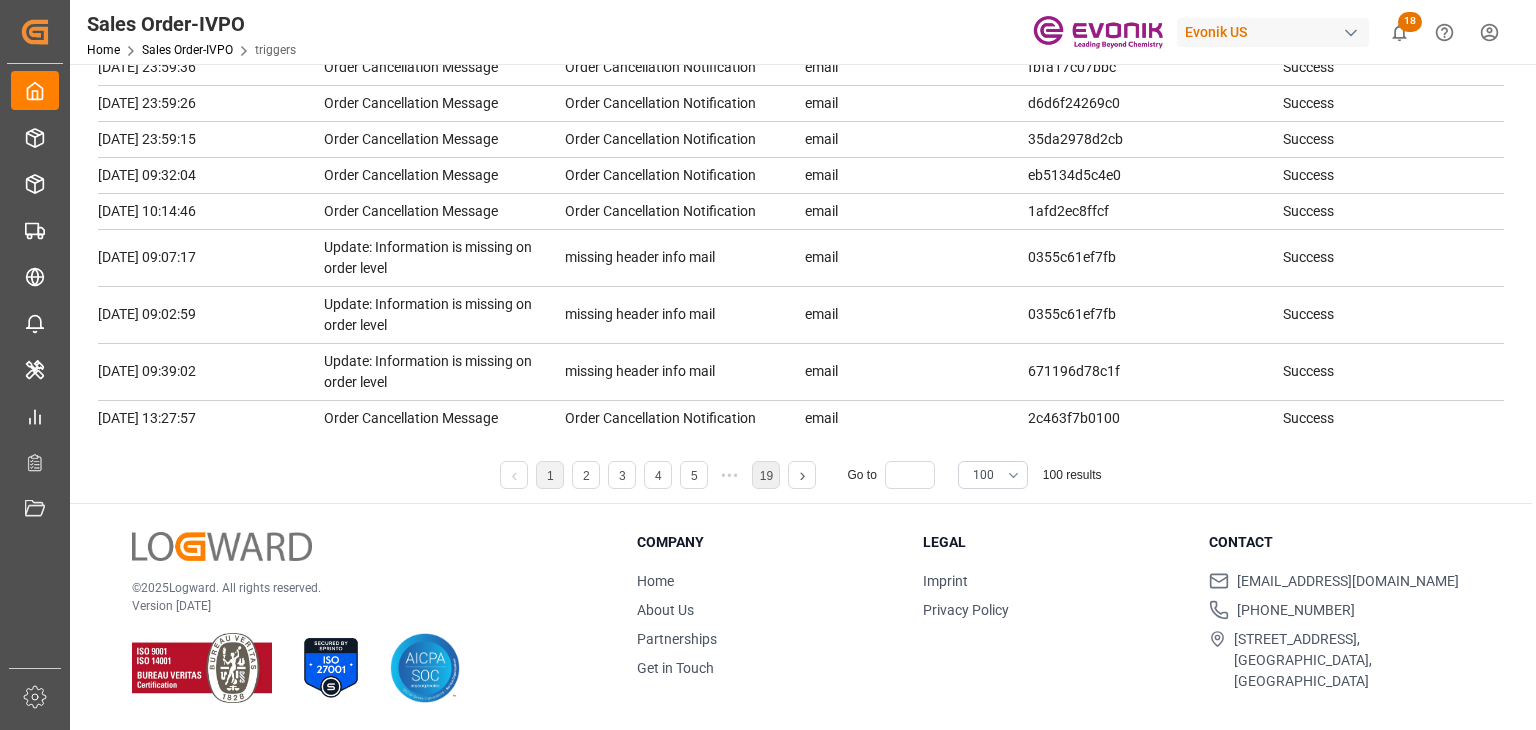 click on "19" at bounding box center [766, 476] 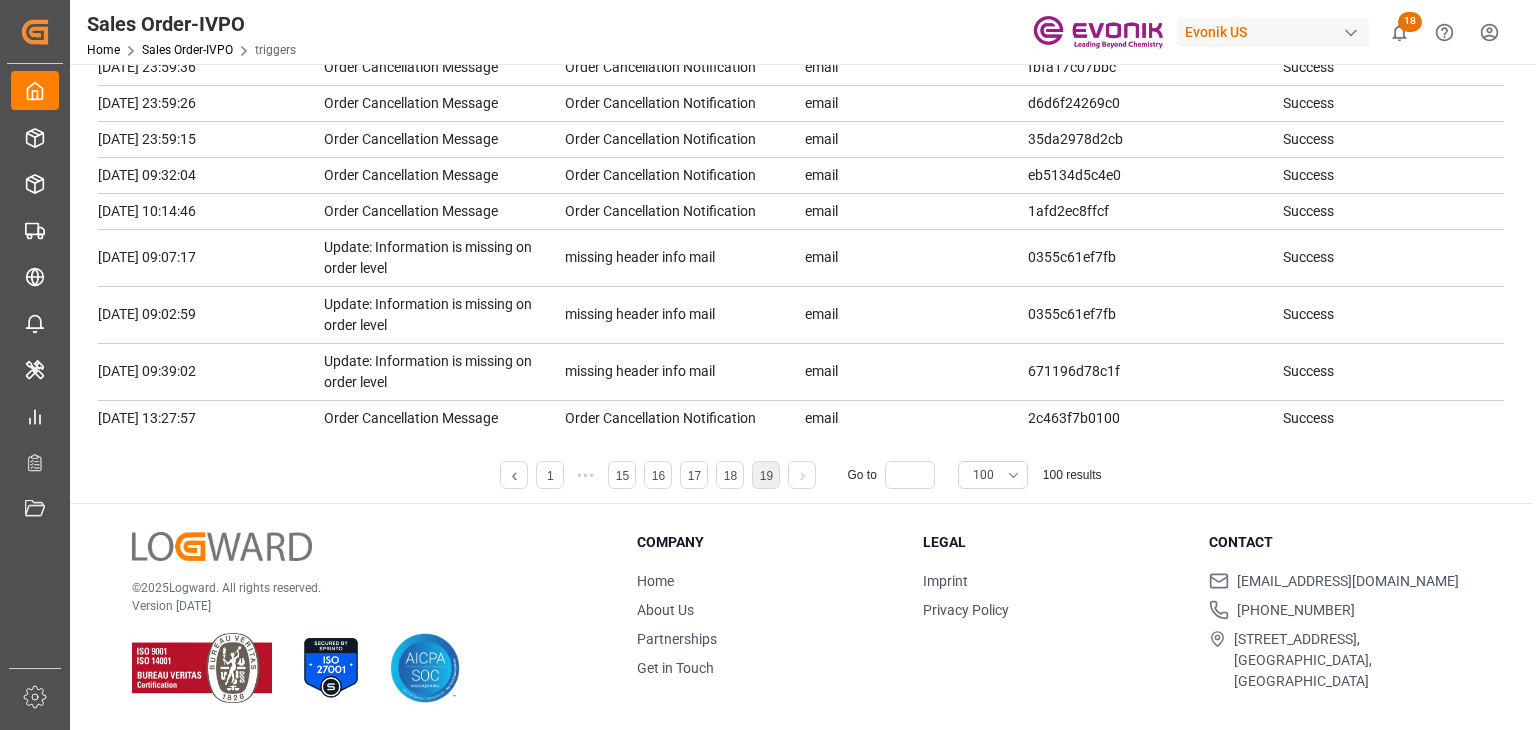 scroll, scrollTop: 1020, scrollLeft: 0, axis: vertical 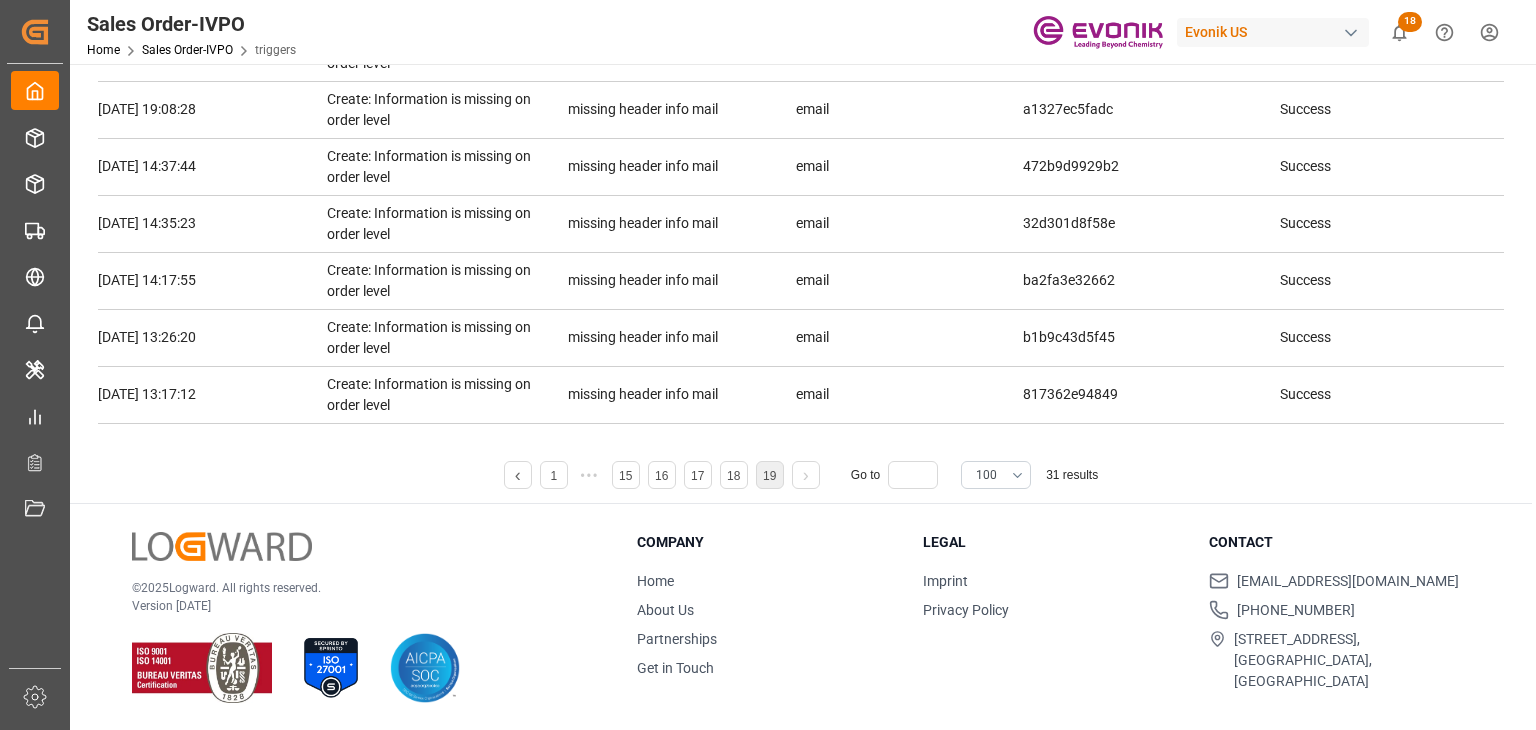 click on "19" at bounding box center [769, 476] 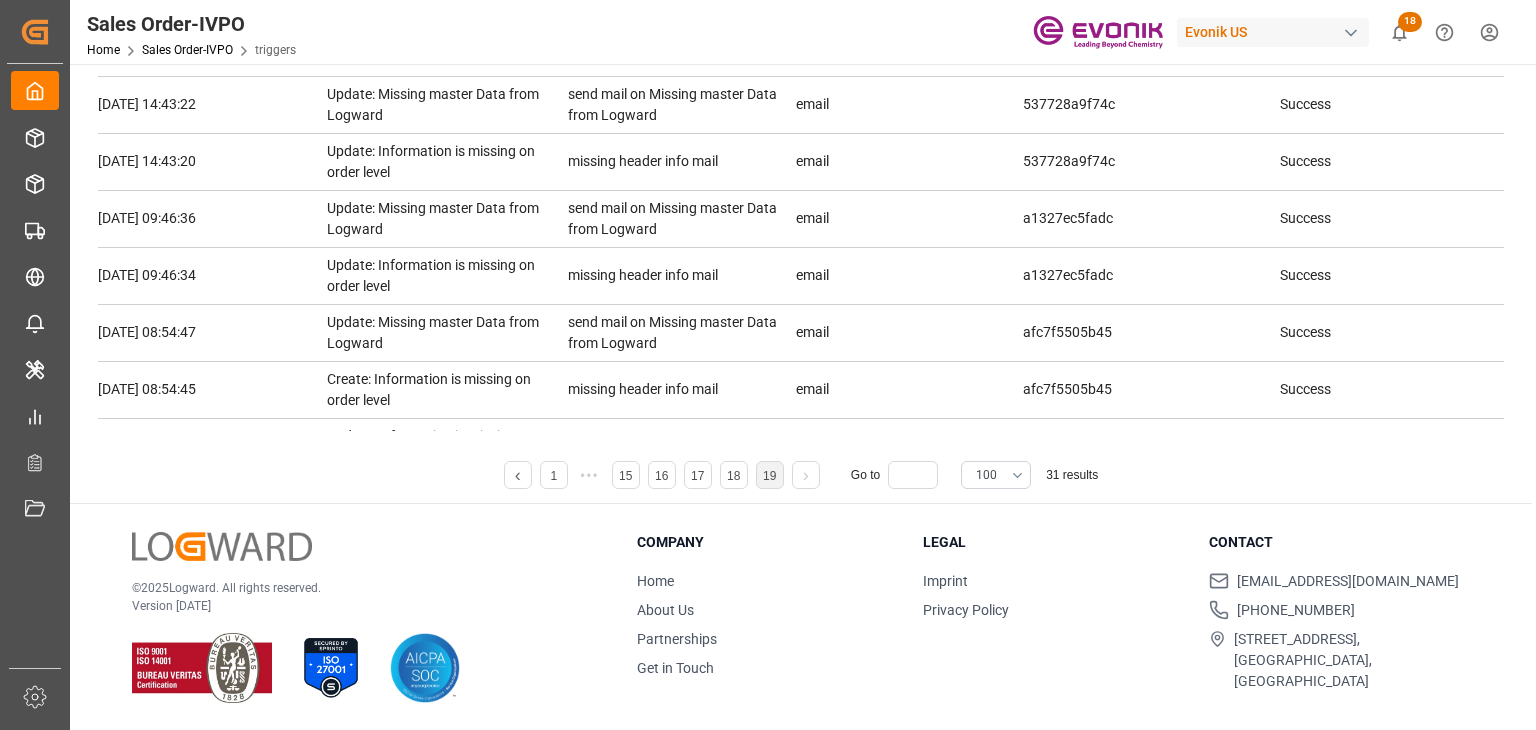 scroll, scrollTop: 420, scrollLeft: 0, axis: vertical 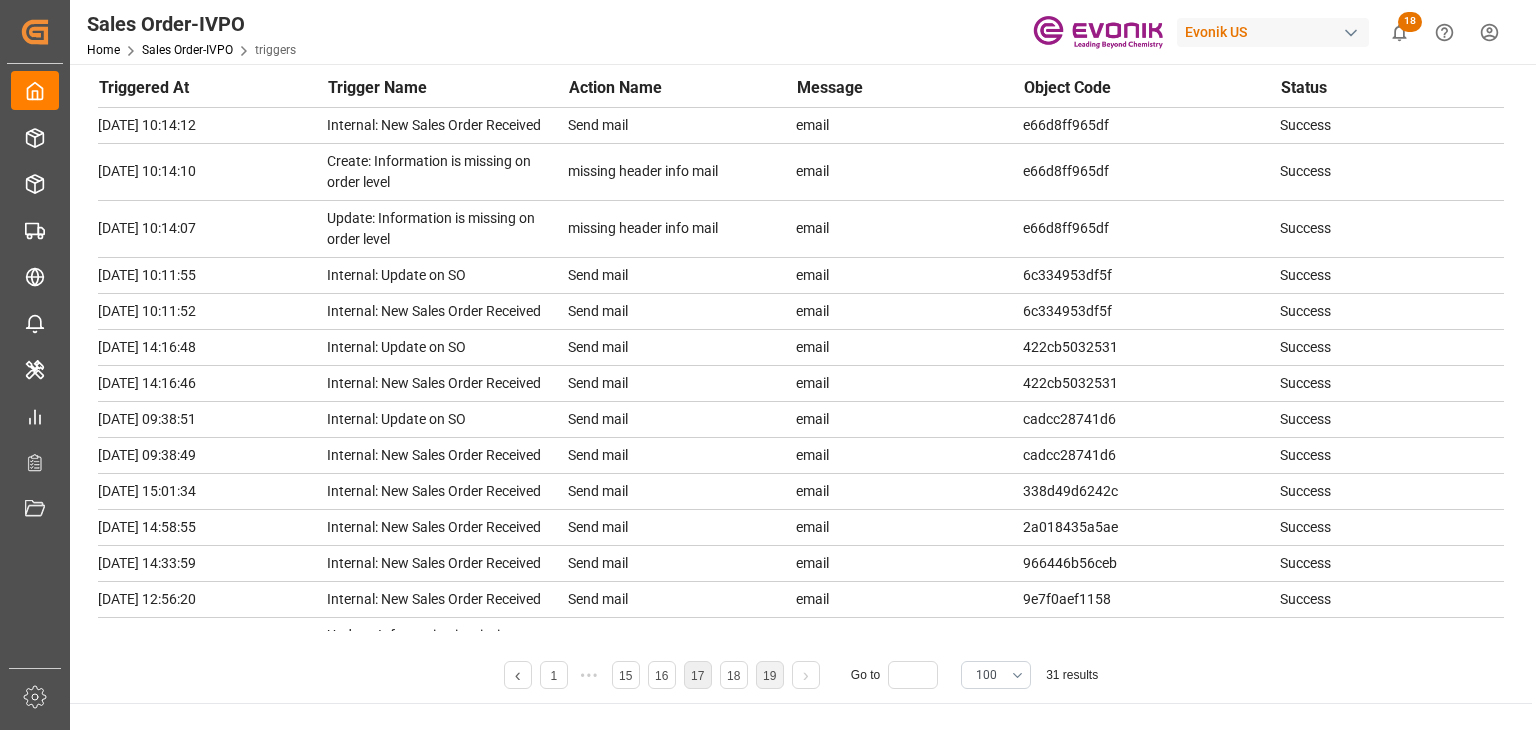 click on "17" at bounding box center (697, 676) 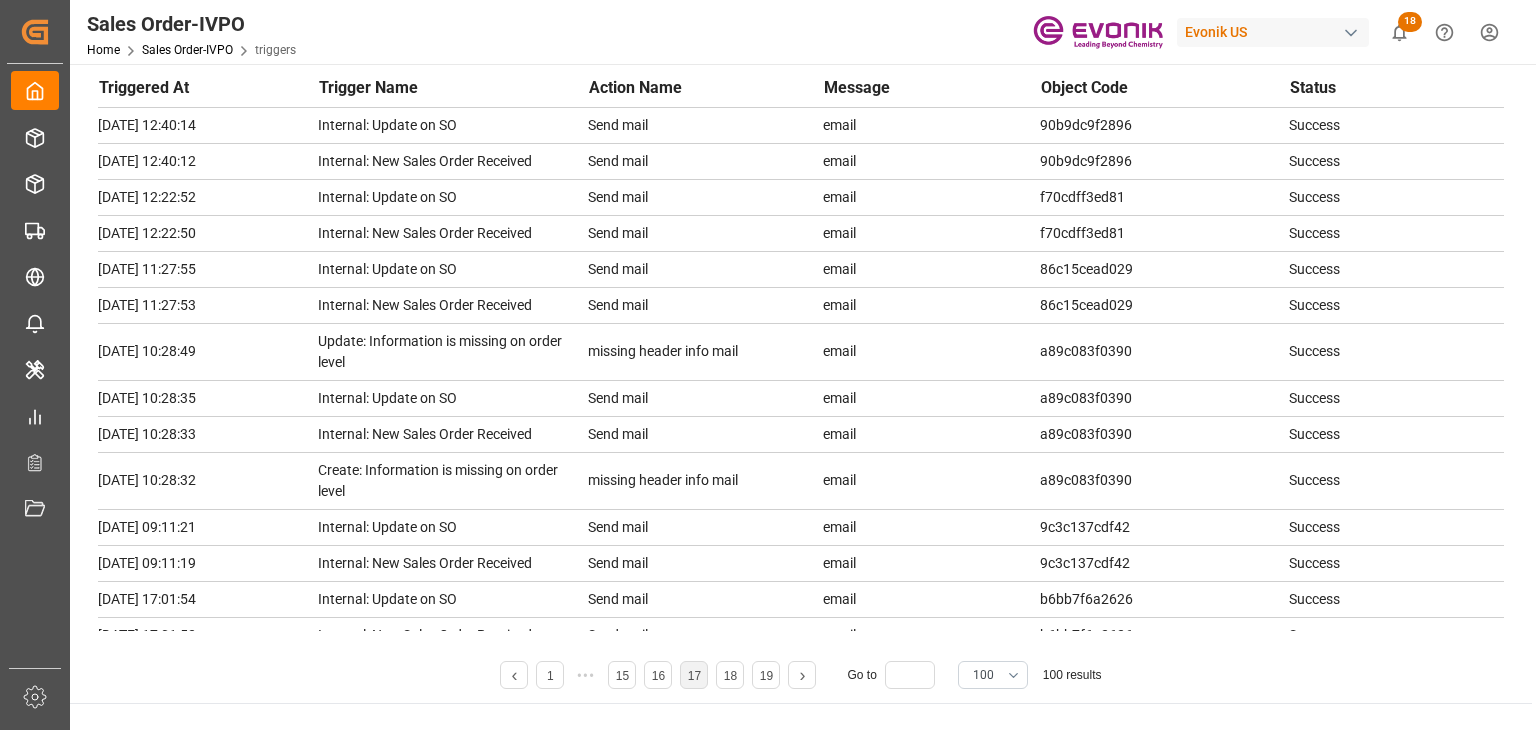 scroll, scrollTop: 0, scrollLeft: 0, axis: both 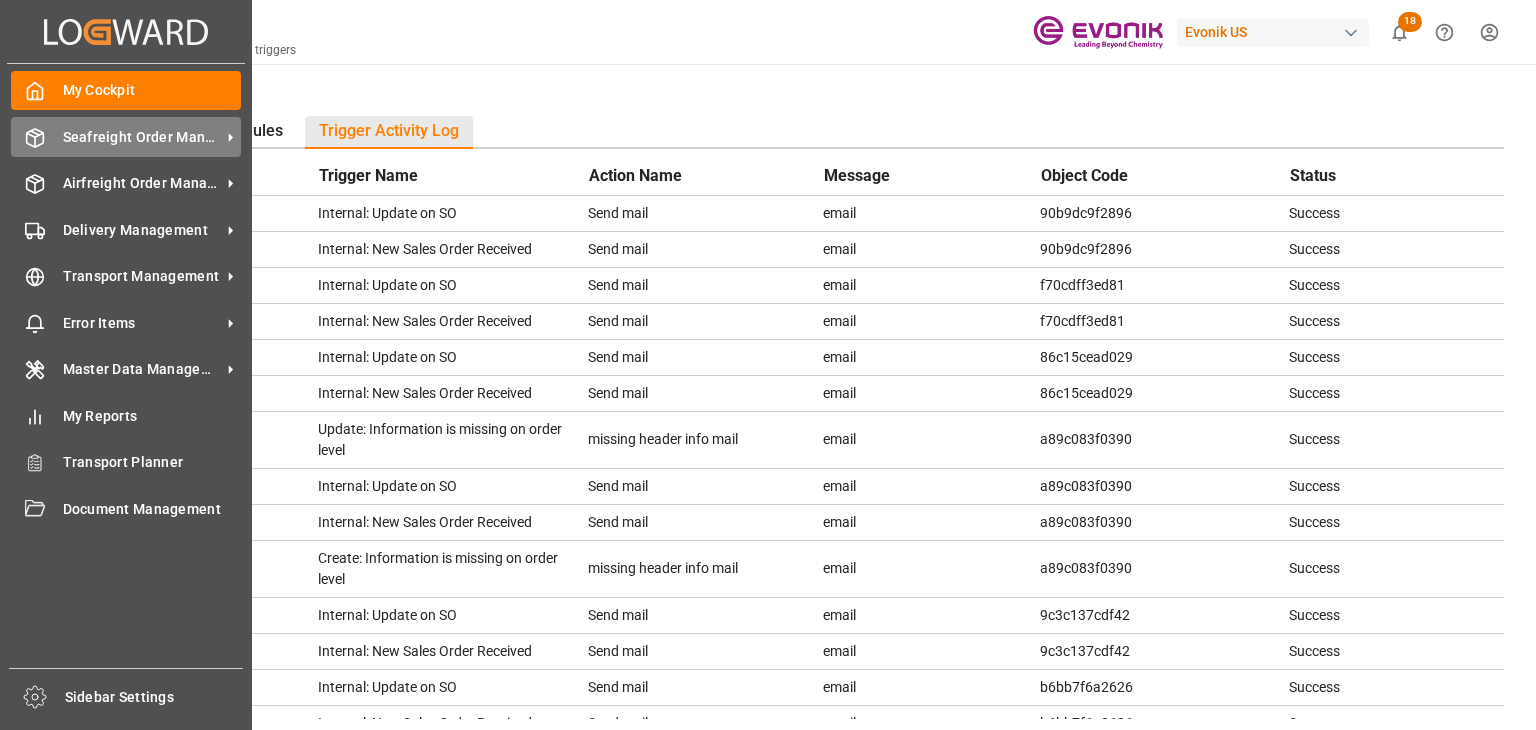 click on "Seafreight Order Management Seafreight Order Management" at bounding box center (126, 136) 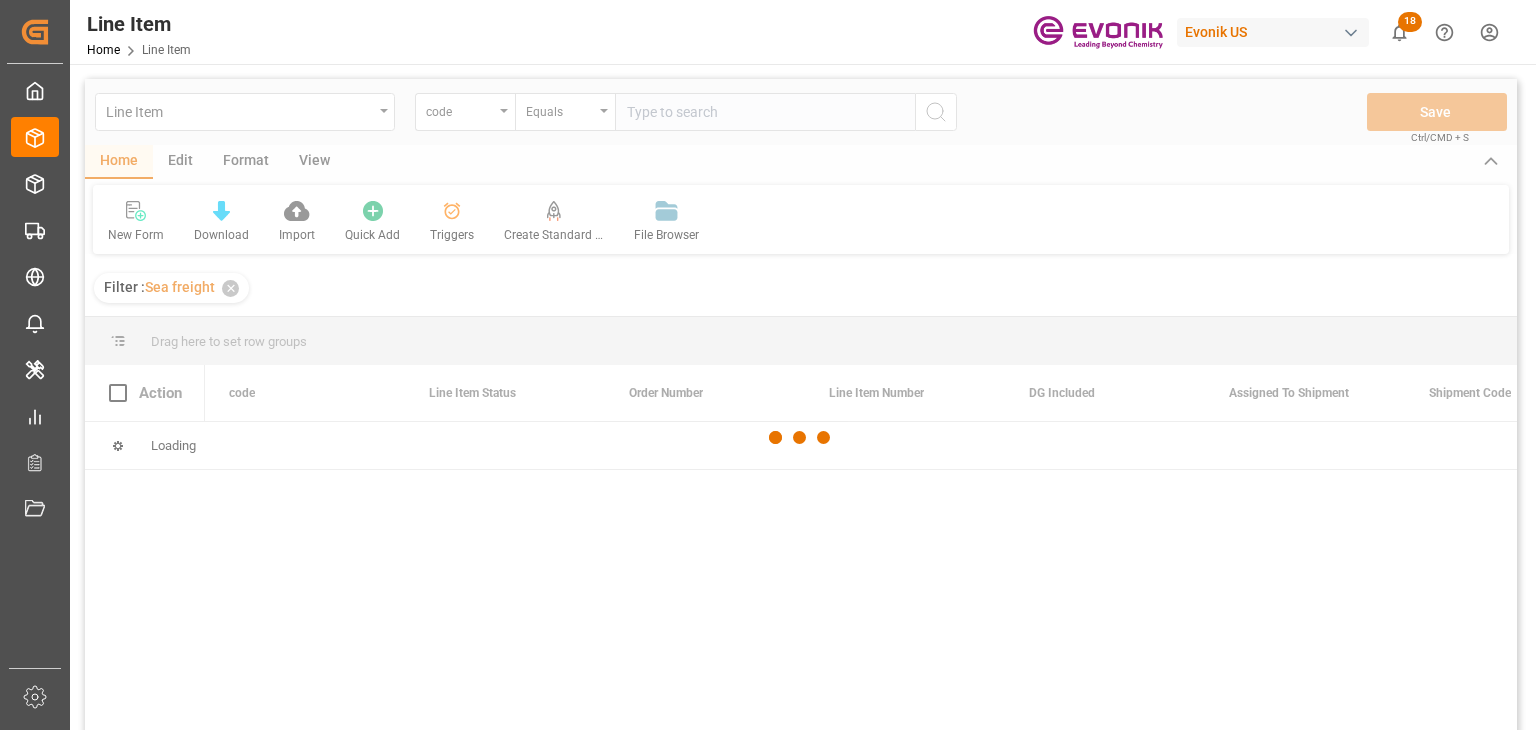 scroll, scrollTop: 0, scrollLeft: 0, axis: both 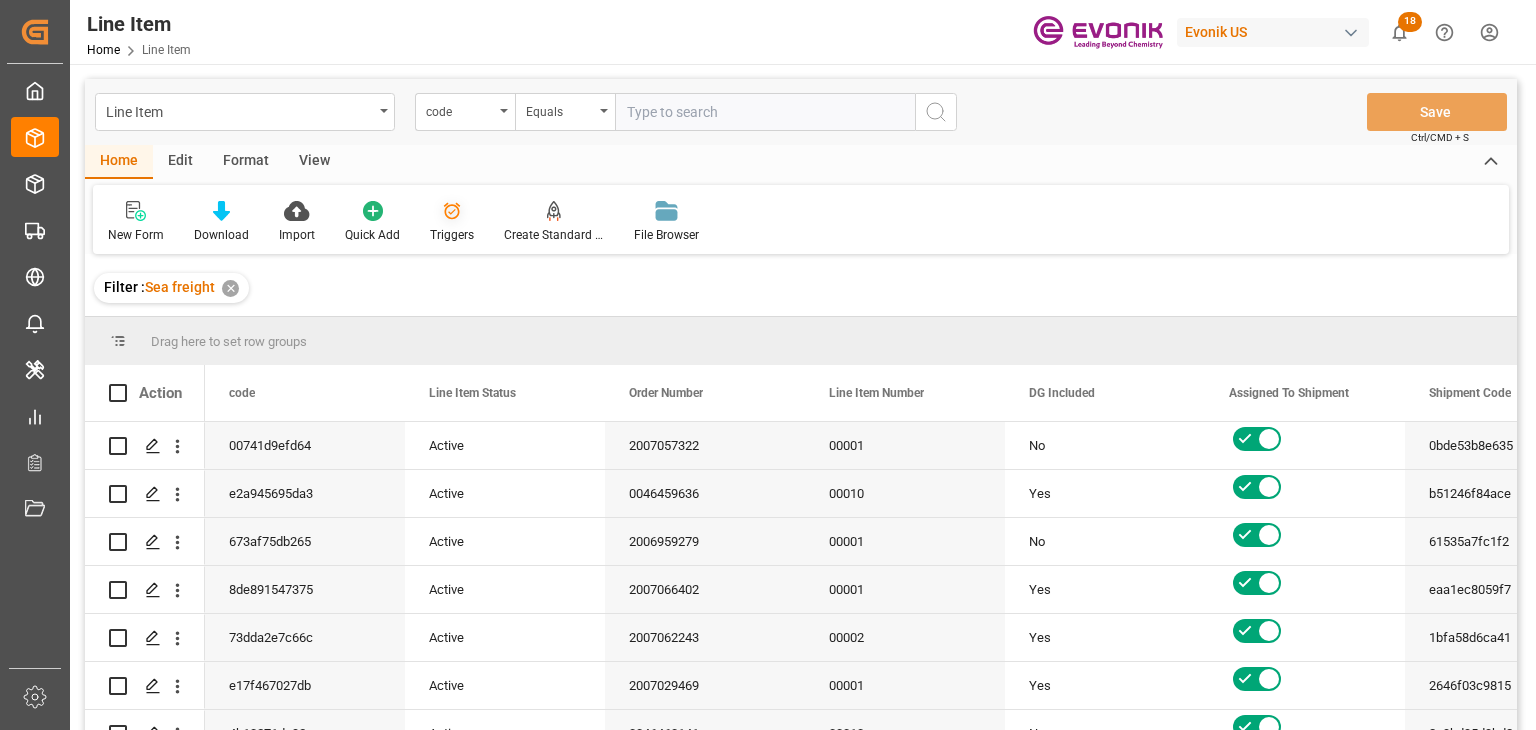 click 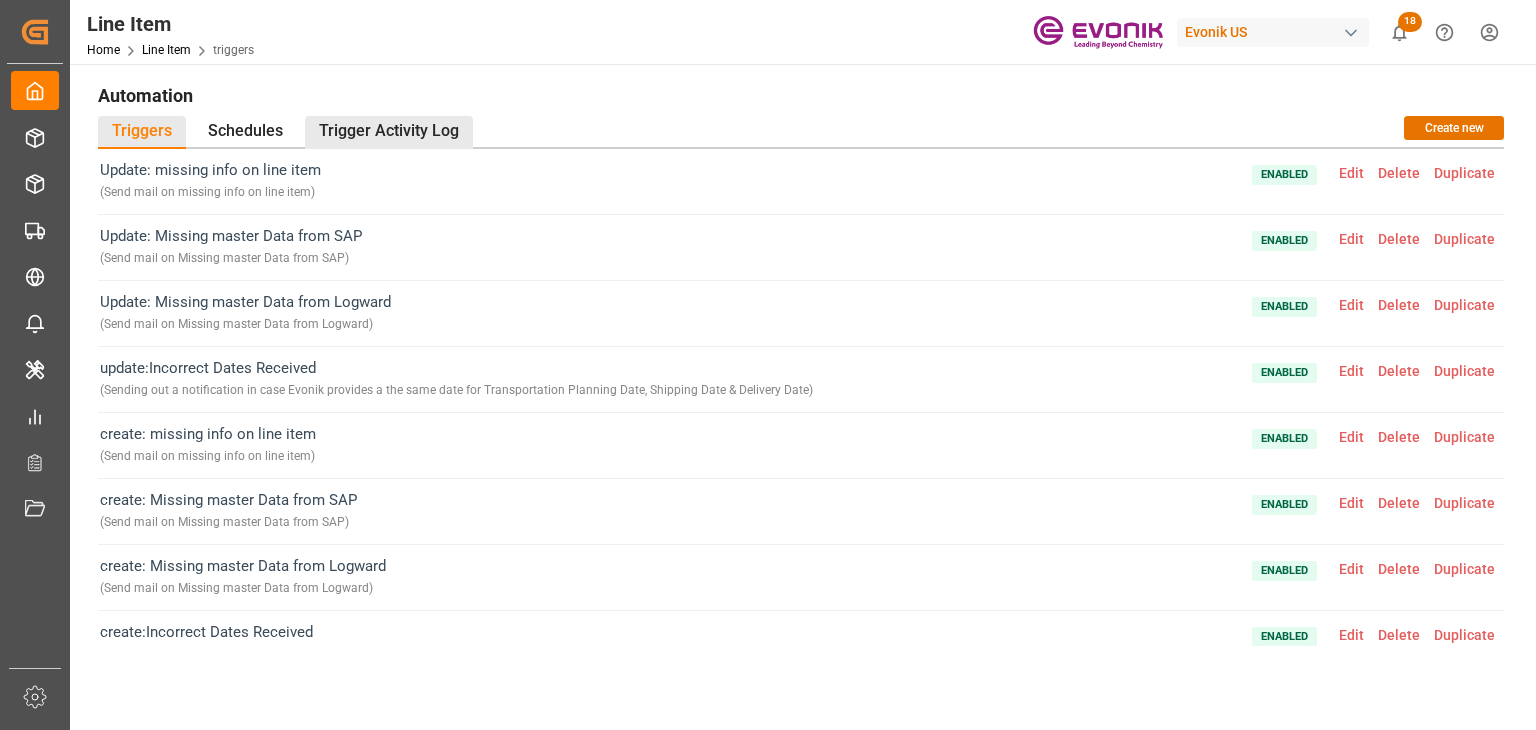 click on "Trigger Activity Log" at bounding box center (389, 132) 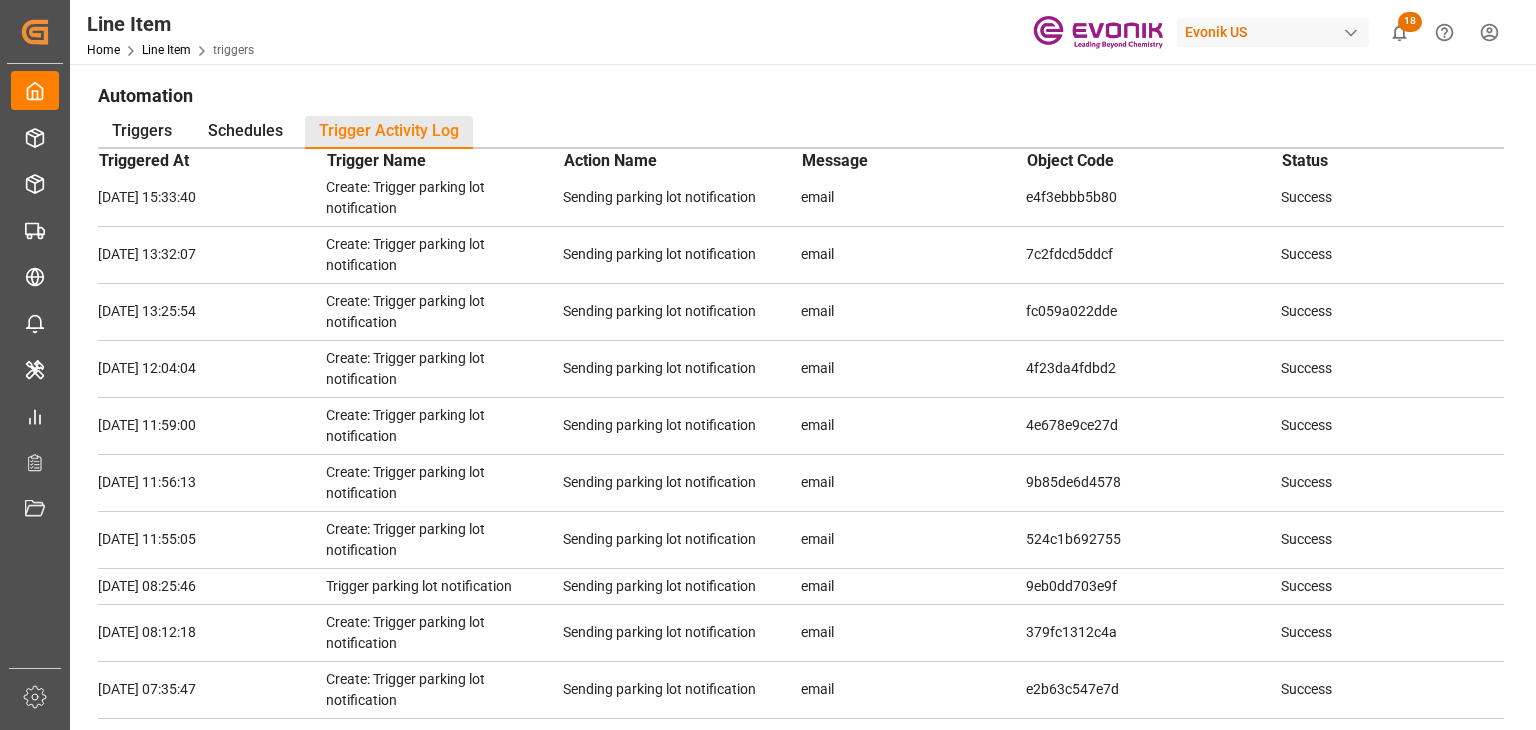 scroll, scrollTop: 900, scrollLeft: 0, axis: vertical 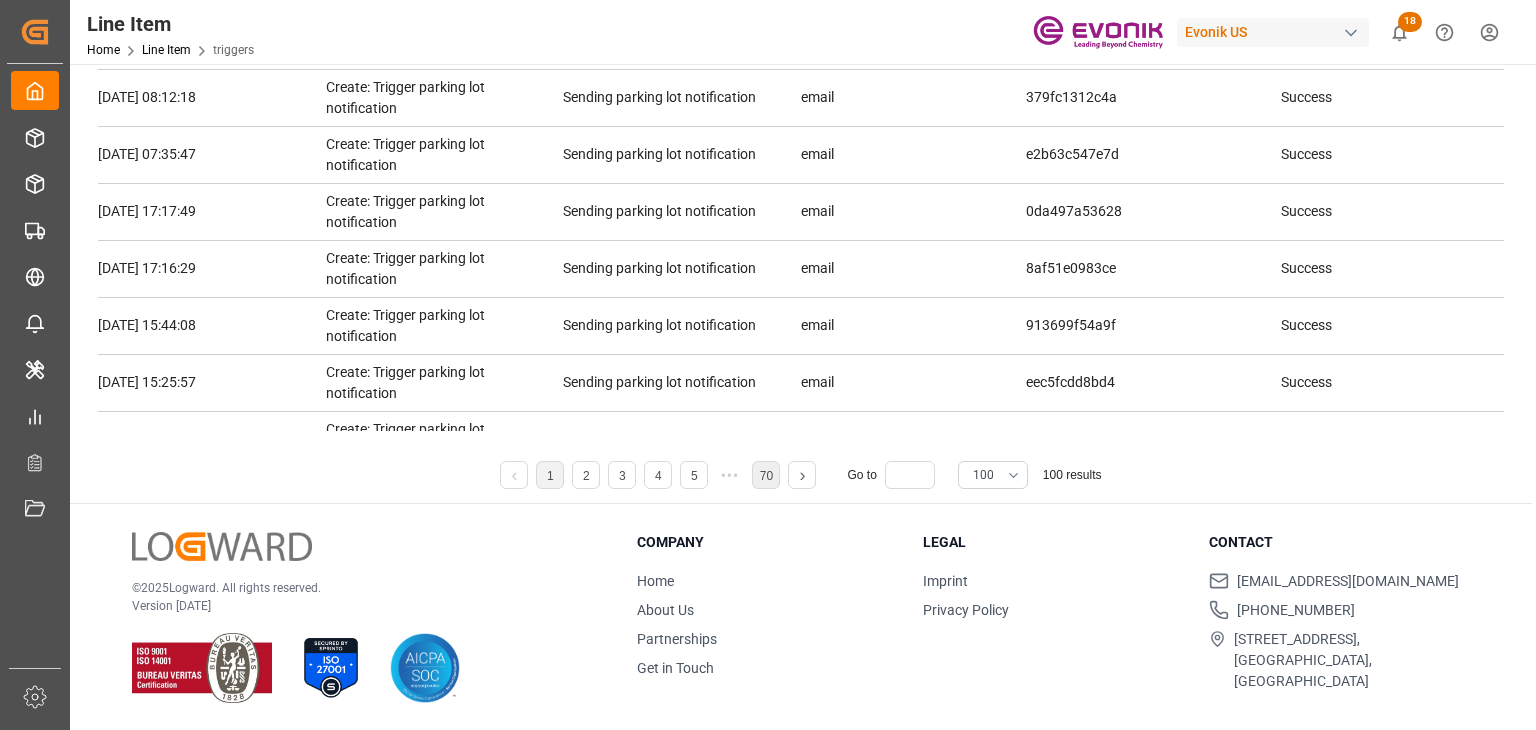 click on "70" at bounding box center [766, 476] 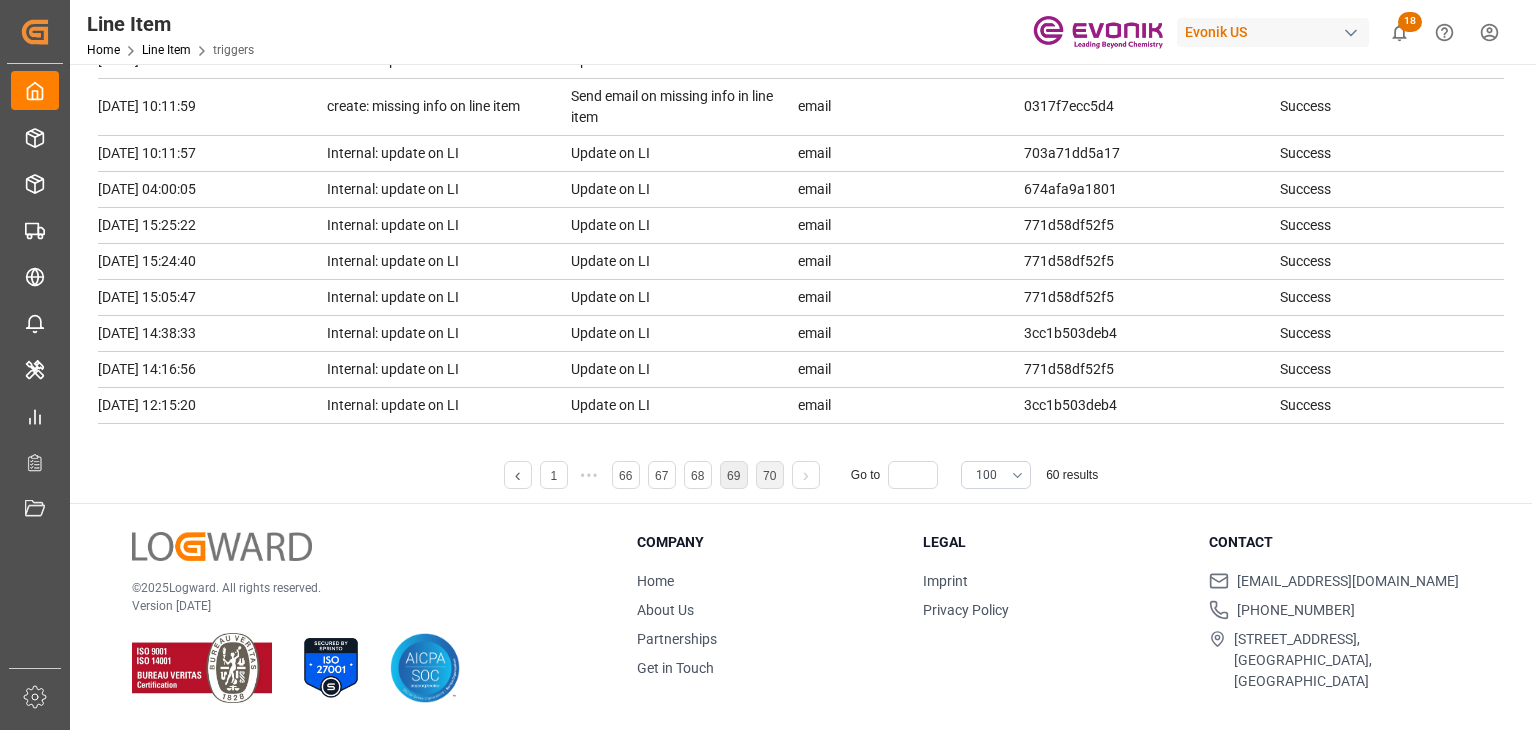 scroll, scrollTop: 0, scrollLeft: 0, axis: both 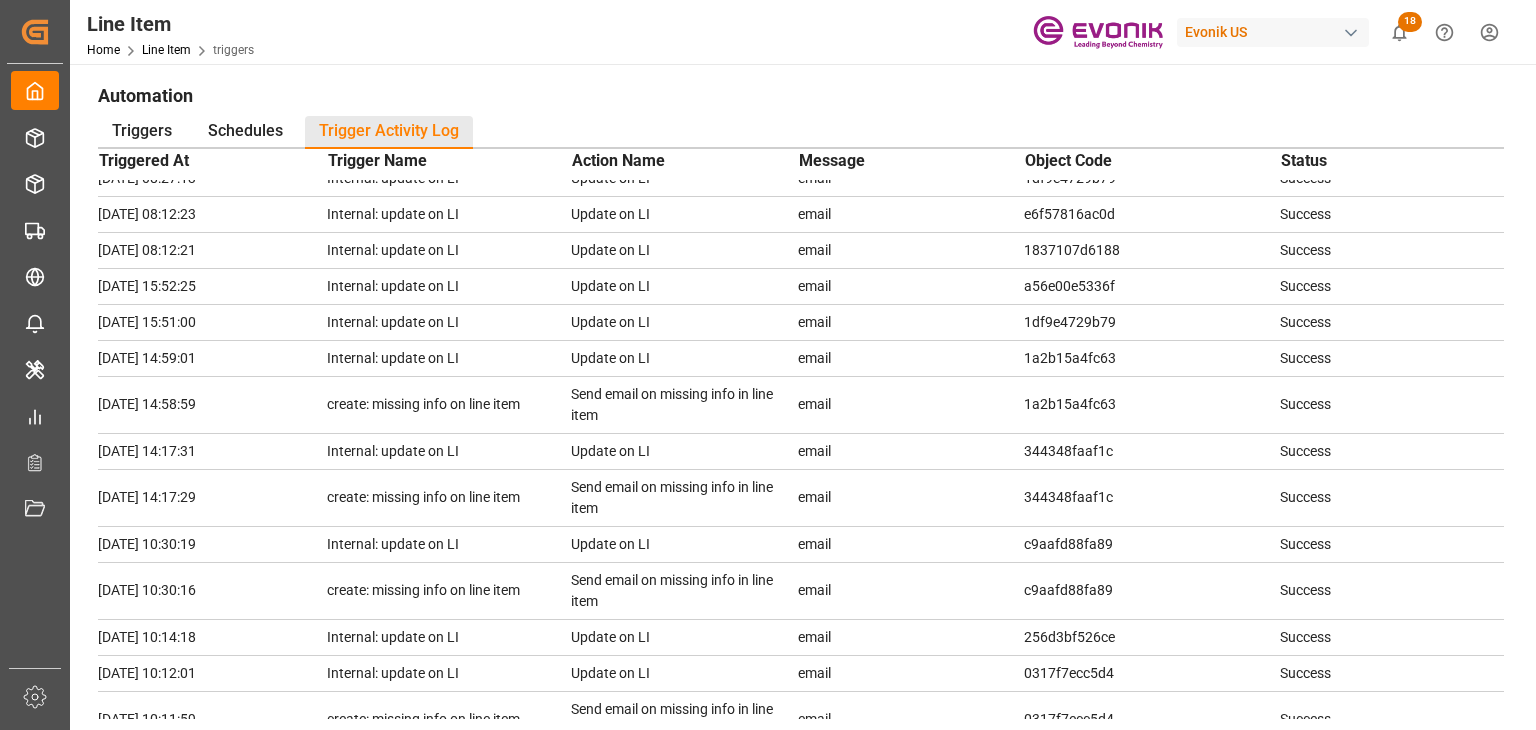 click on "Send email on missing info in line item" at bounding box center (684, 497) 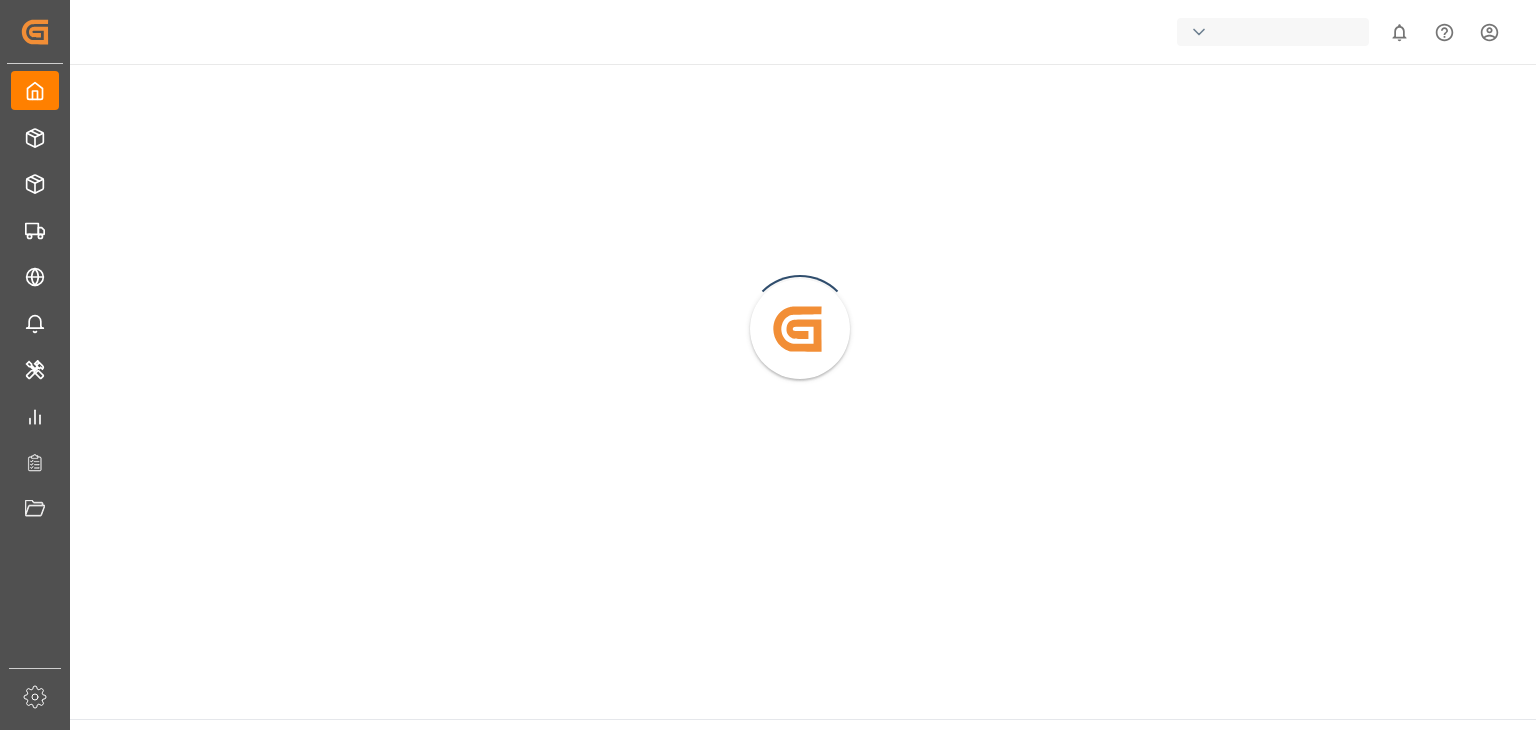scroll, scrollTop: 0, scrollLeft: 0, axis: both 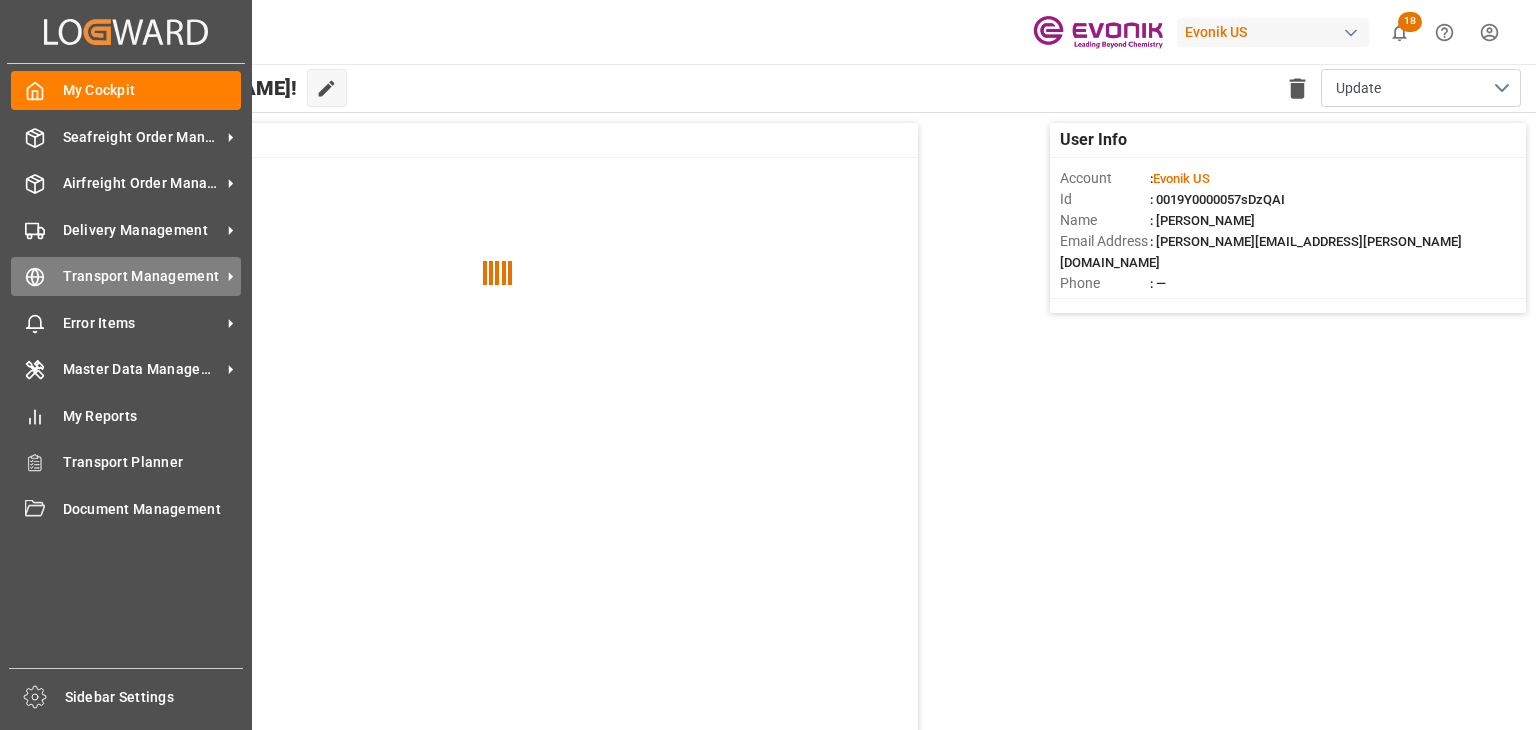 click on "Transport Management Transport Management" at bounding box center [126, 276] 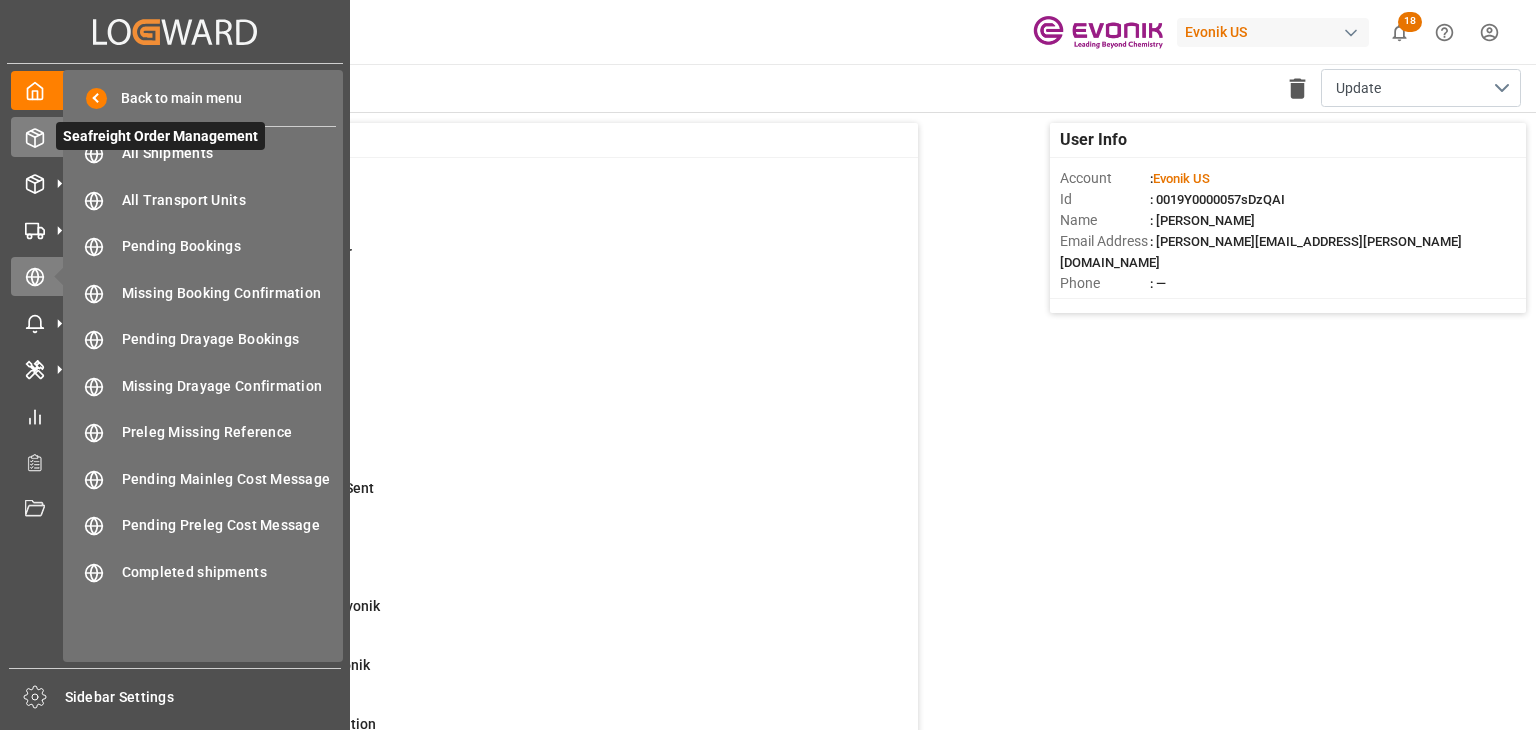 click 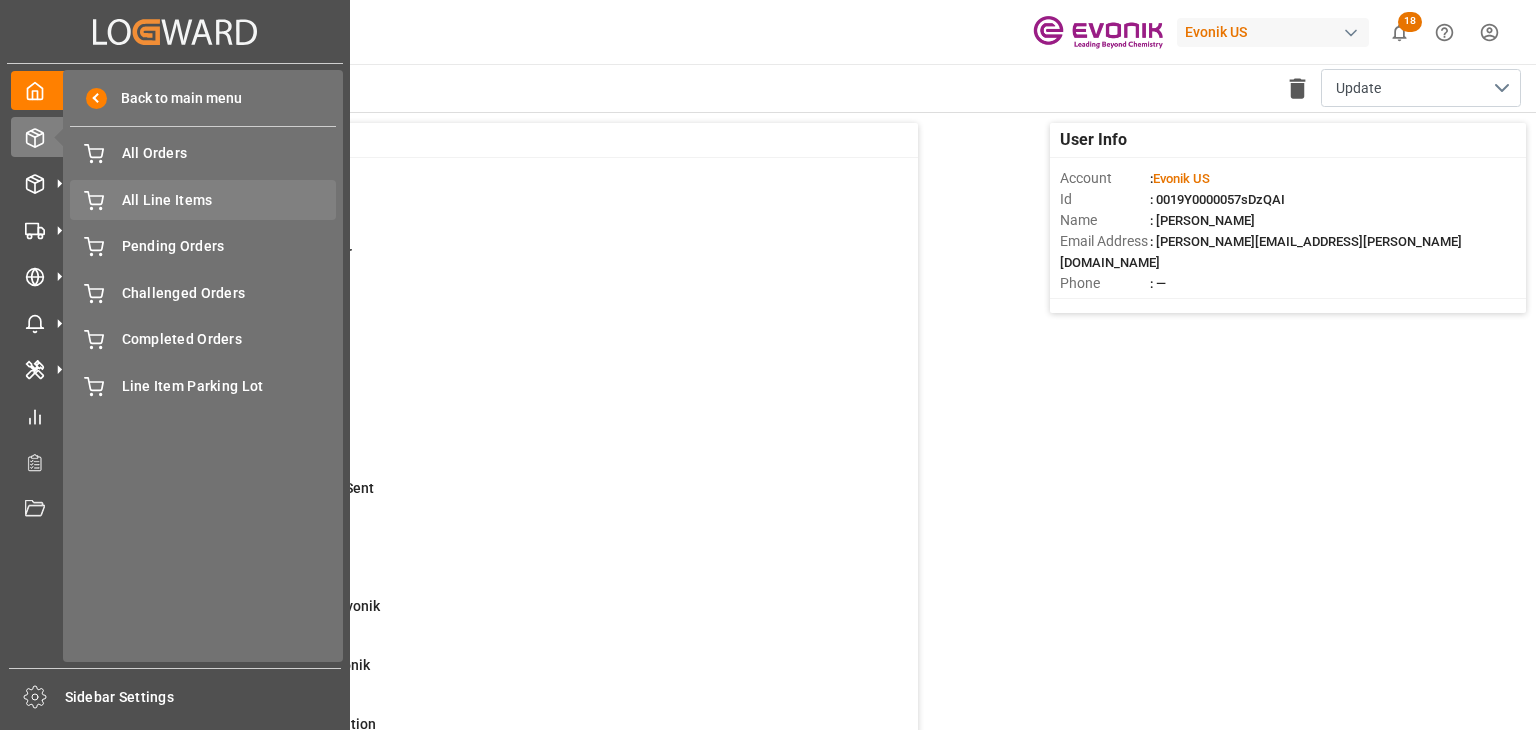 click on "All Line Items" at bounding box center [229, 200] 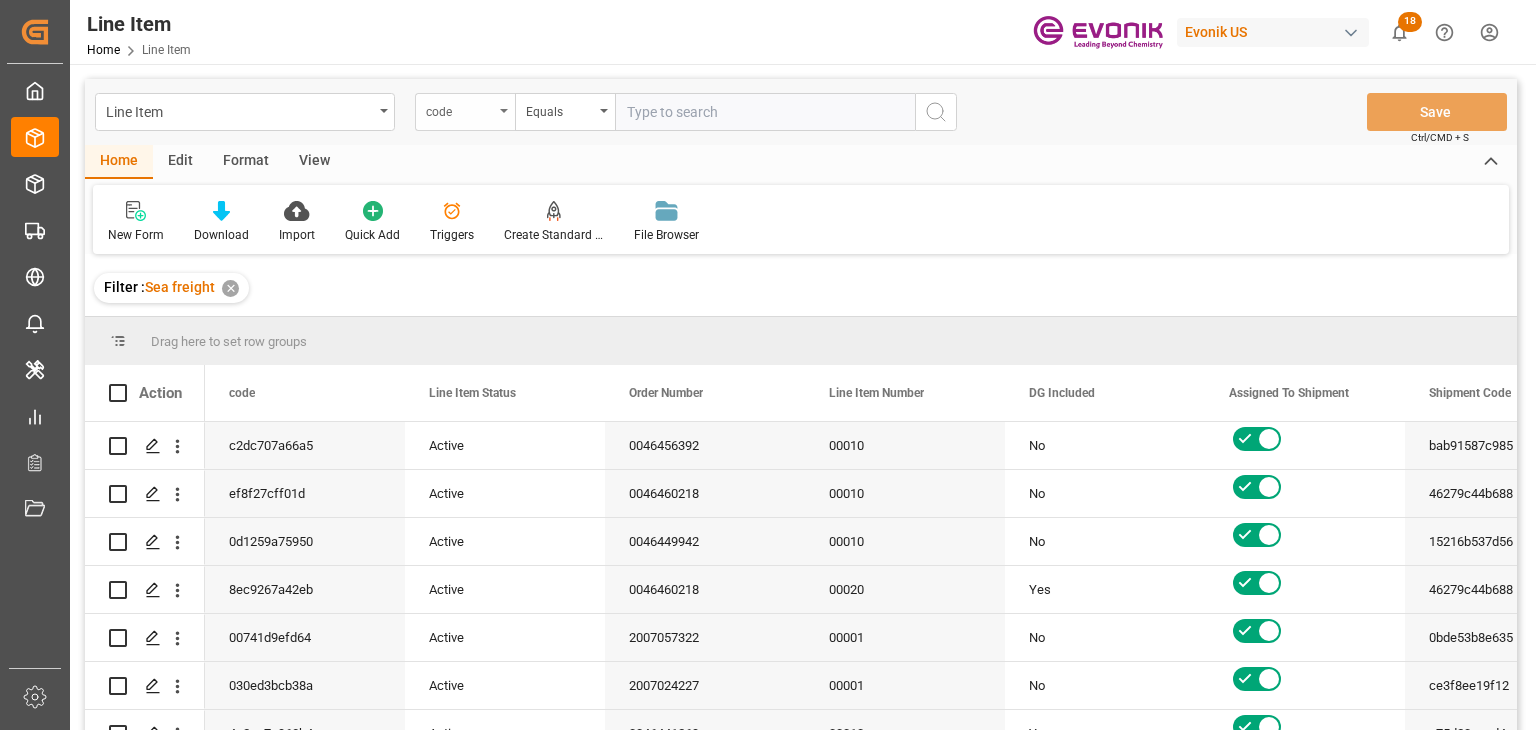 click on "code" at bounding box center (465, 112) 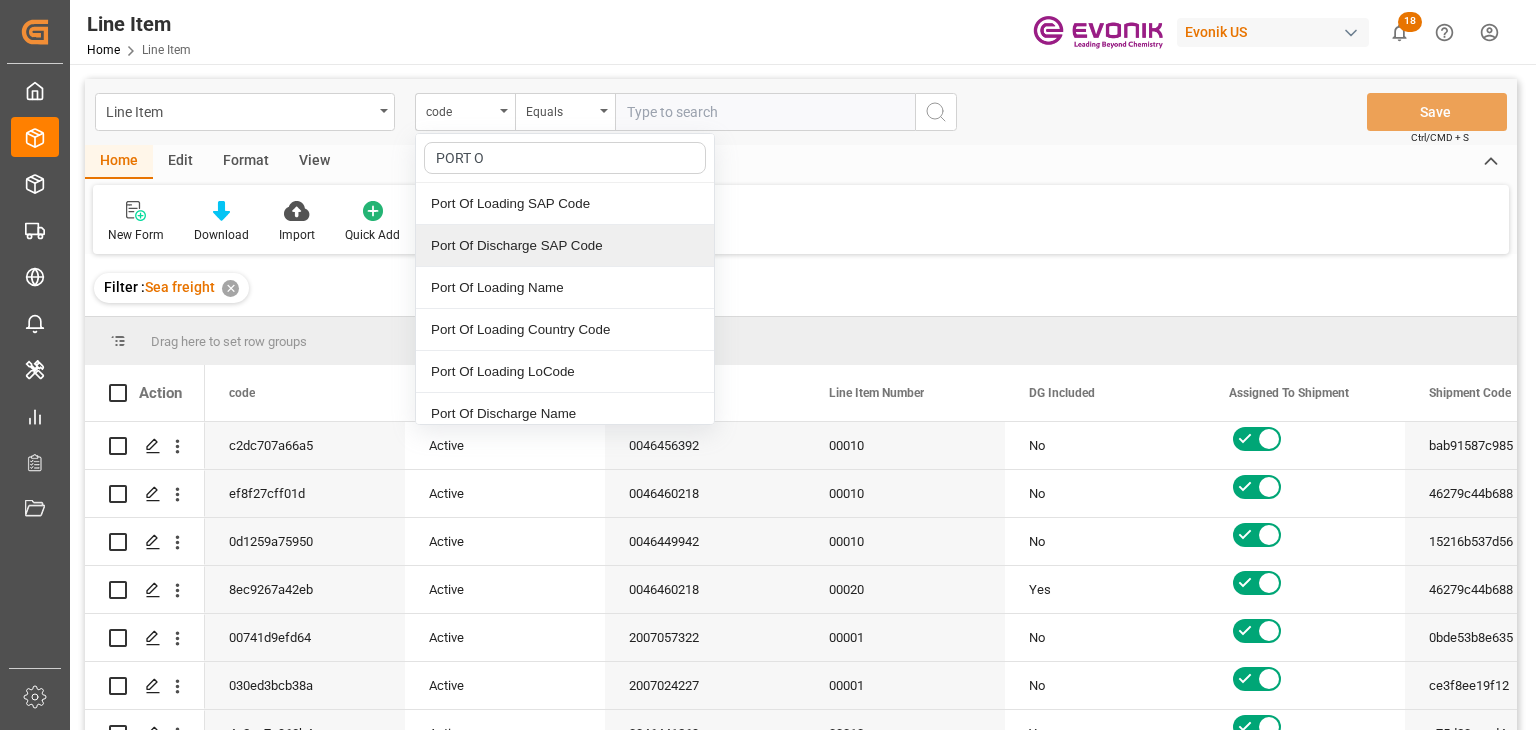 type on "PORT OF" 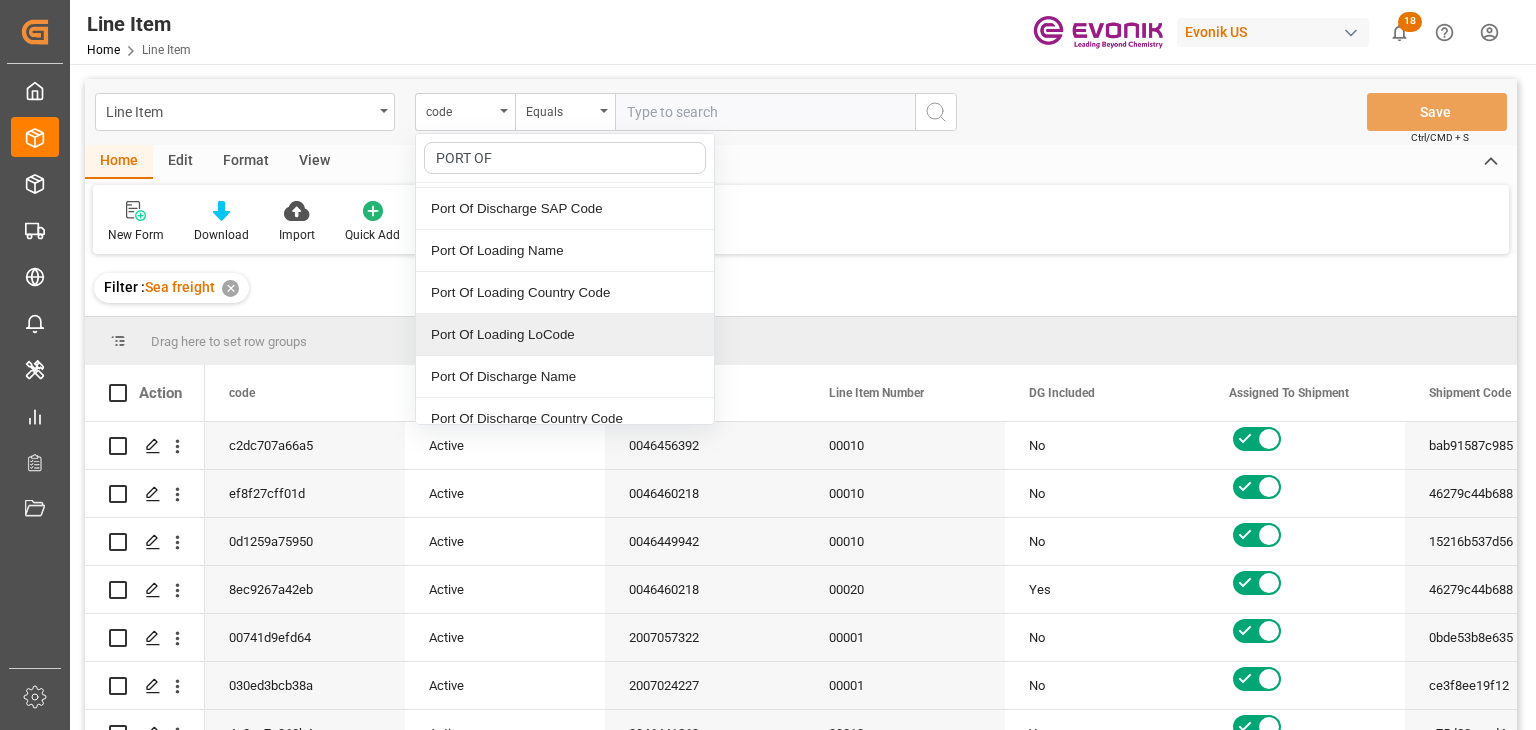 scroll, scrollTop: 92, scrollLeft: 0, axis: vertical 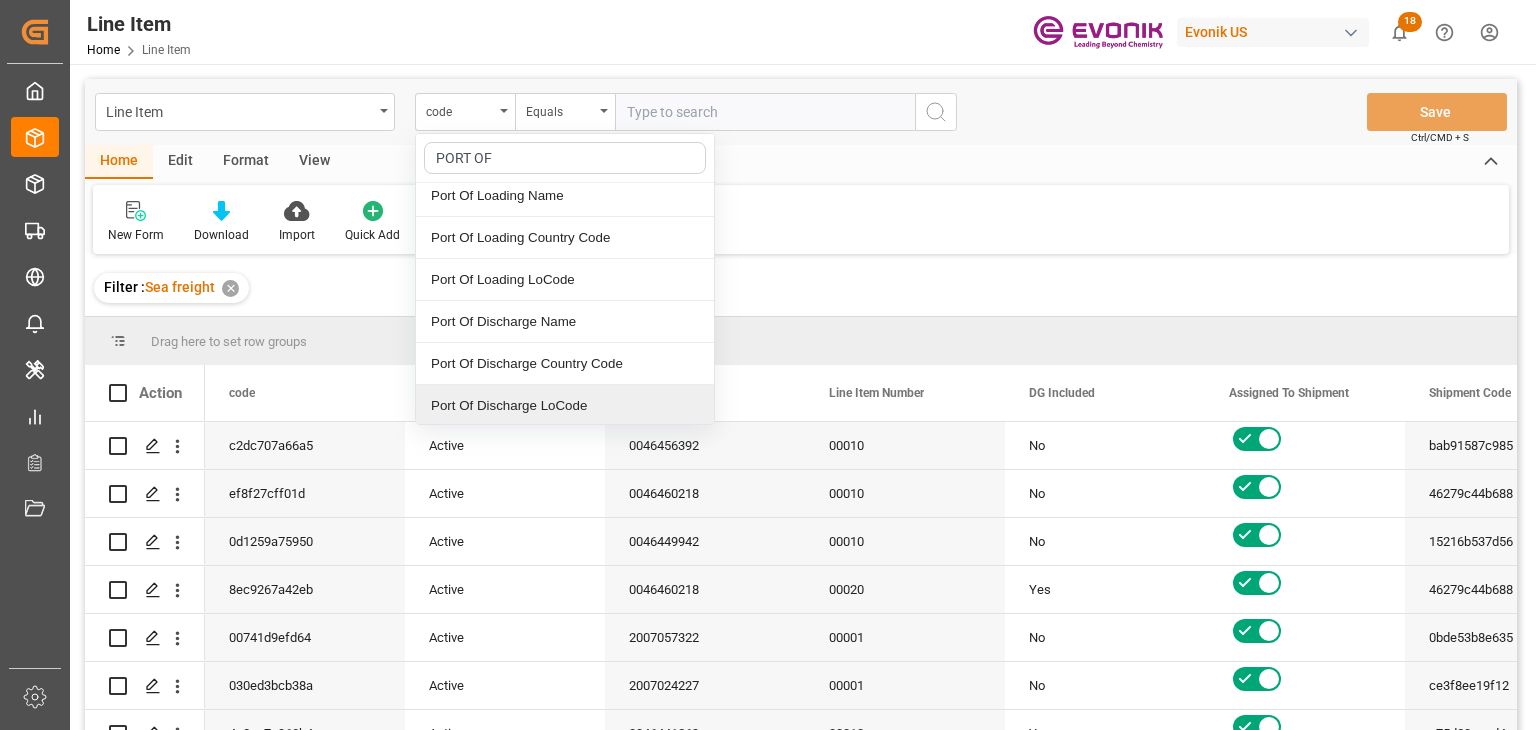 drag, startPoint x: 550, startPoint y: 400, endPoint x: 616, endPoint y: 282, distance: 135.20355 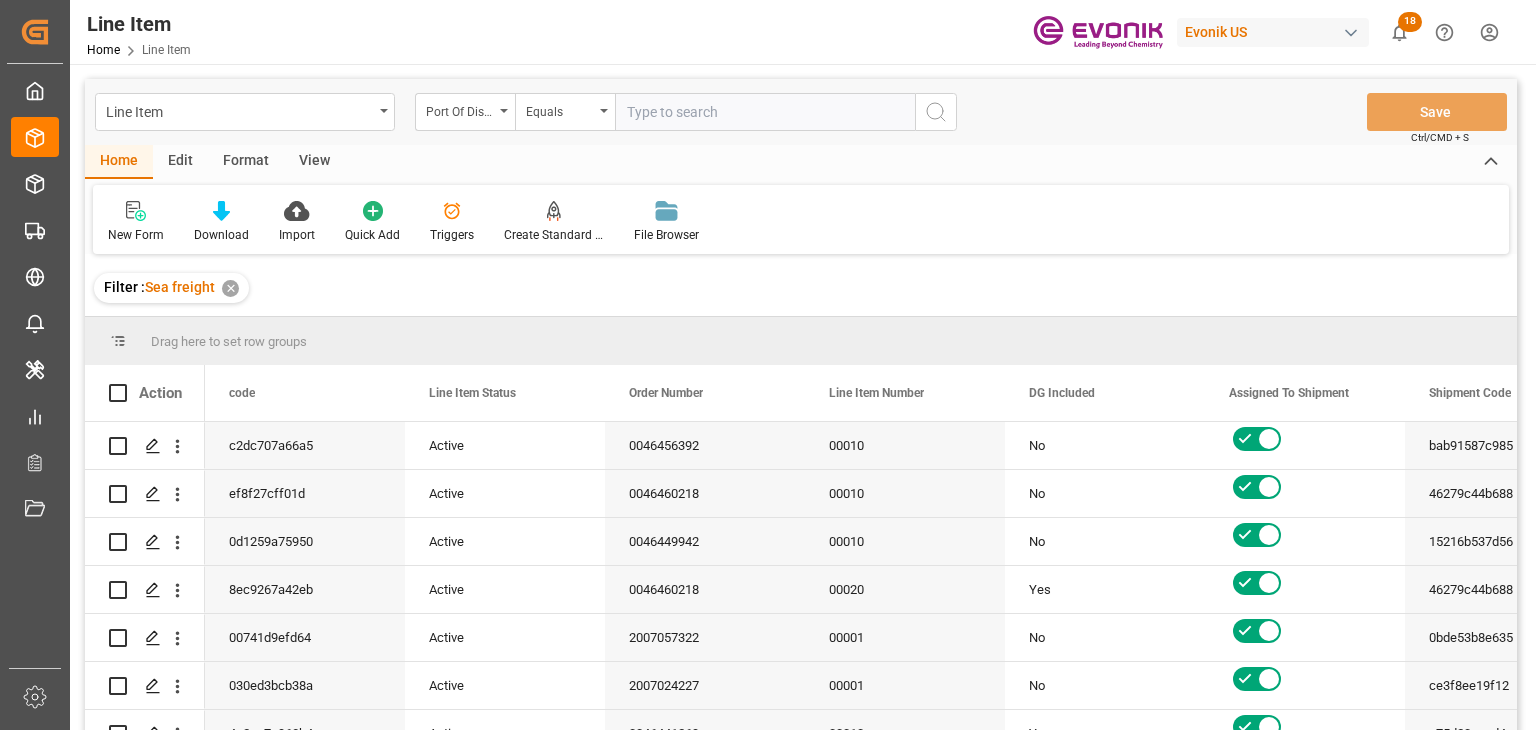 click at bounding box center (765, 112) 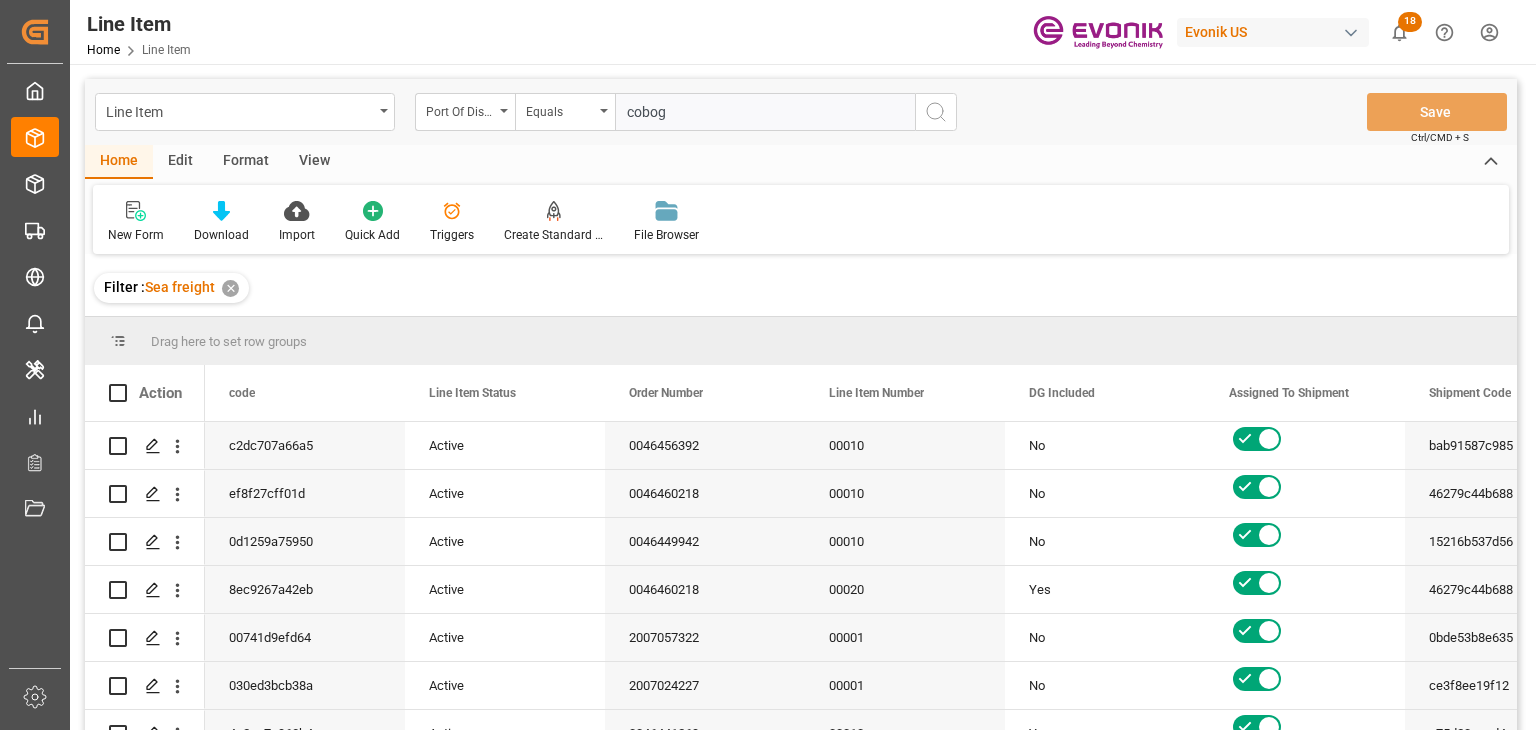 type on "cobog" 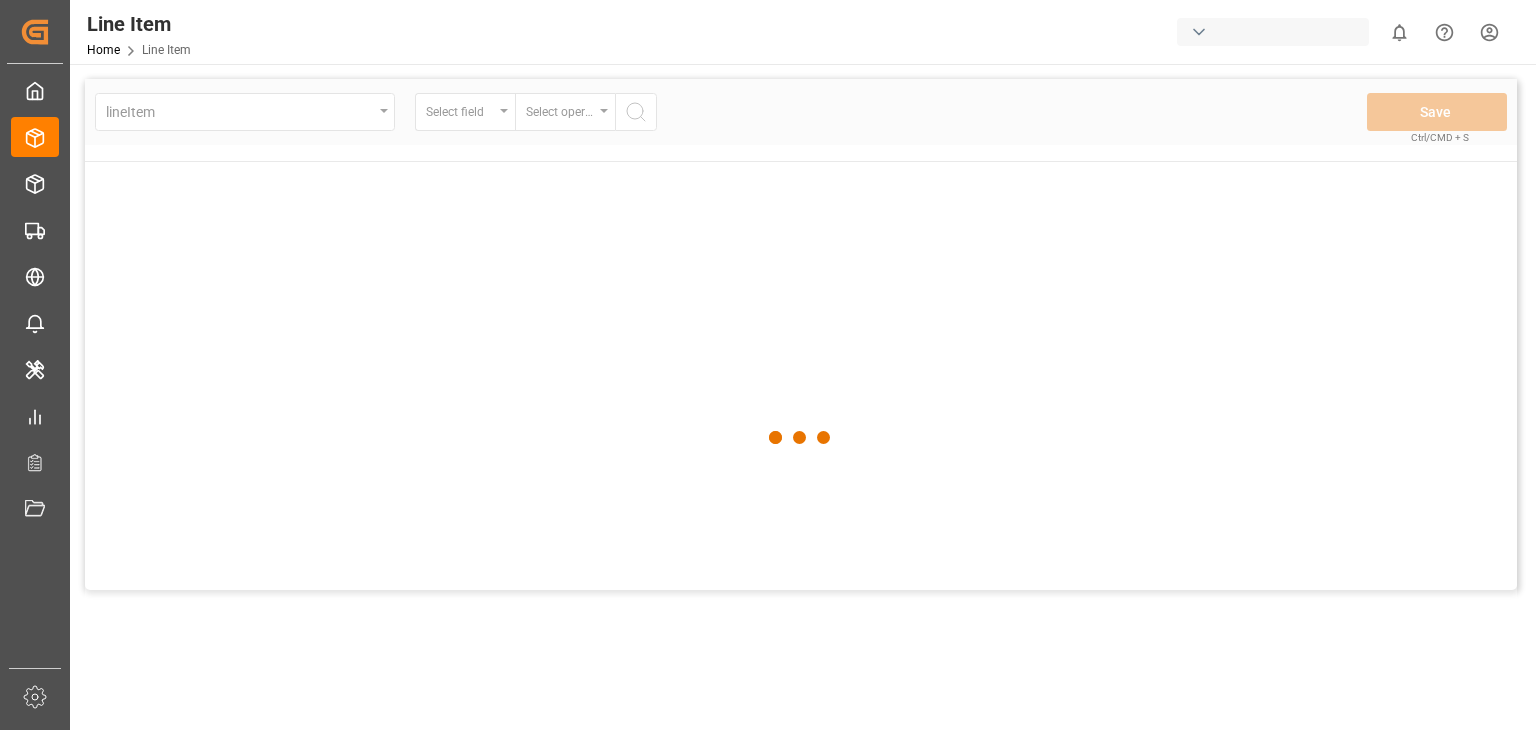 scroll, scrollTop: 0, scrollLeft: 0, axis: both 